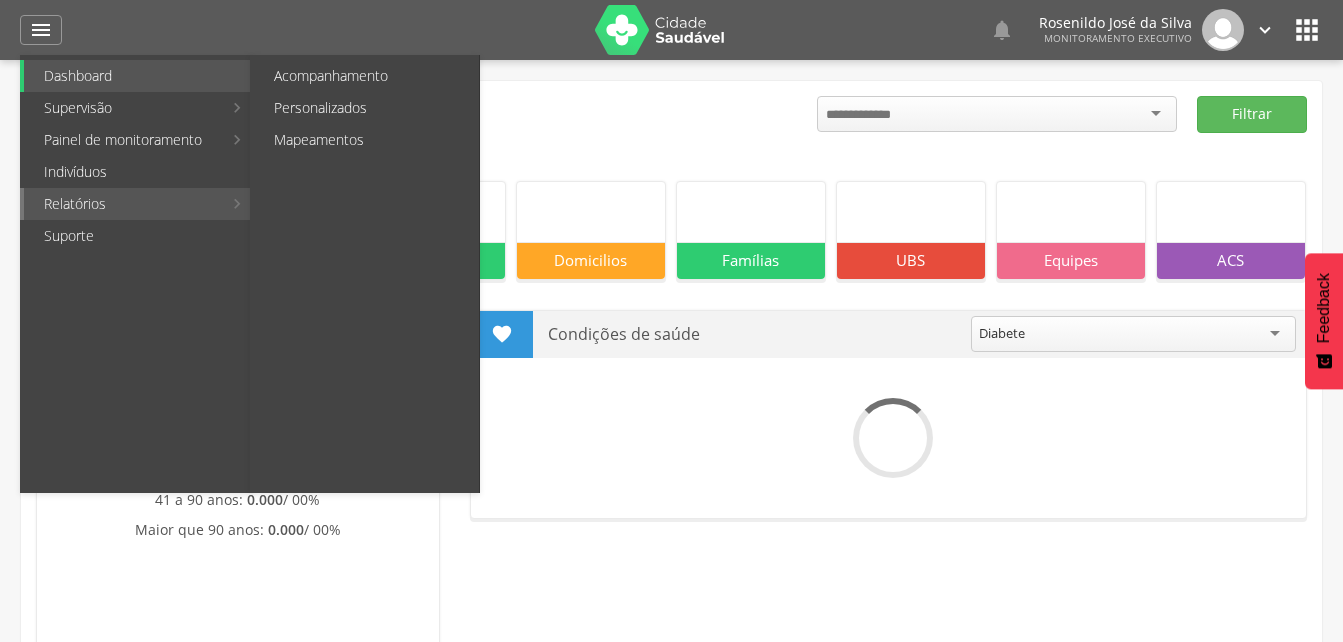 scroll, scrollTop: 0, scrollLeft: 0, axis: both 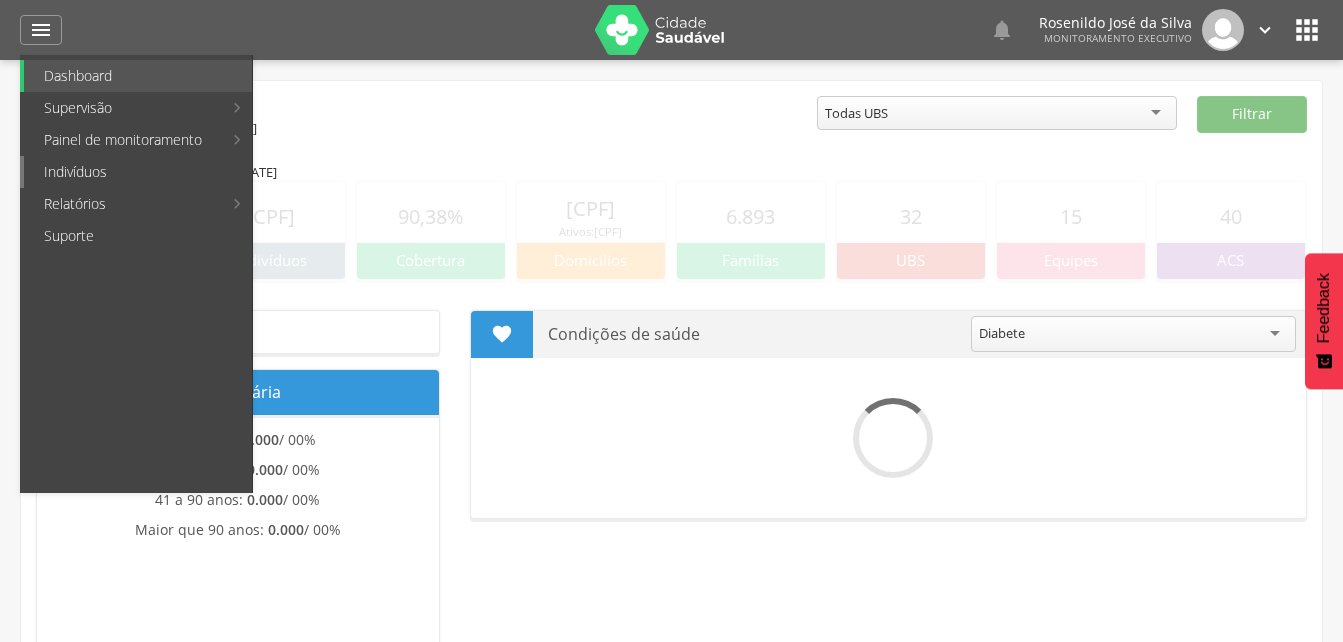 click on "Indivíduos" at bounding box center [138, 172] 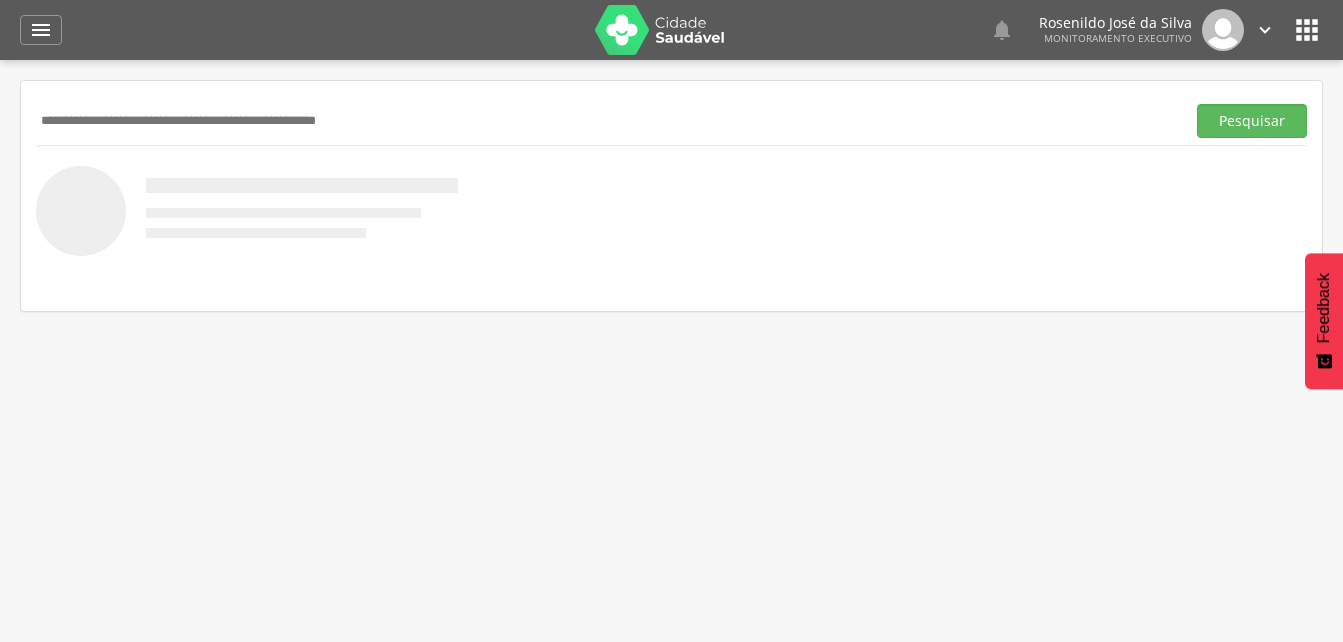 click at bounding box center [606, 121] 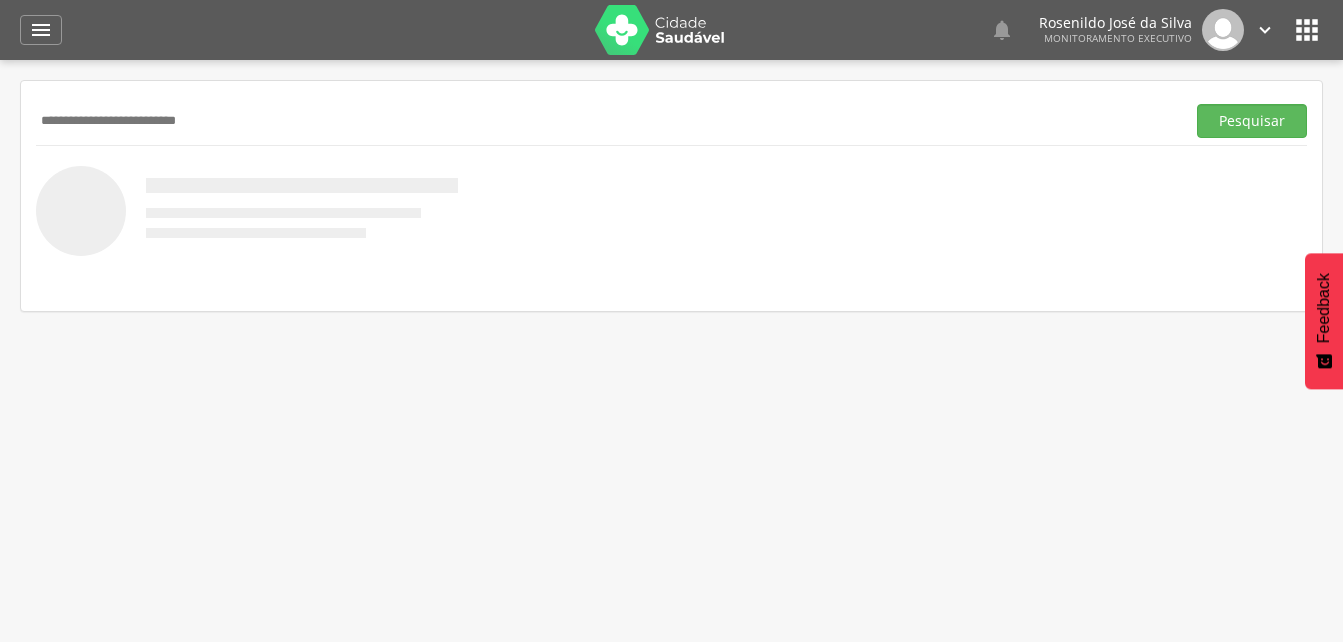click on "**********" at bounding box center [606, 121] 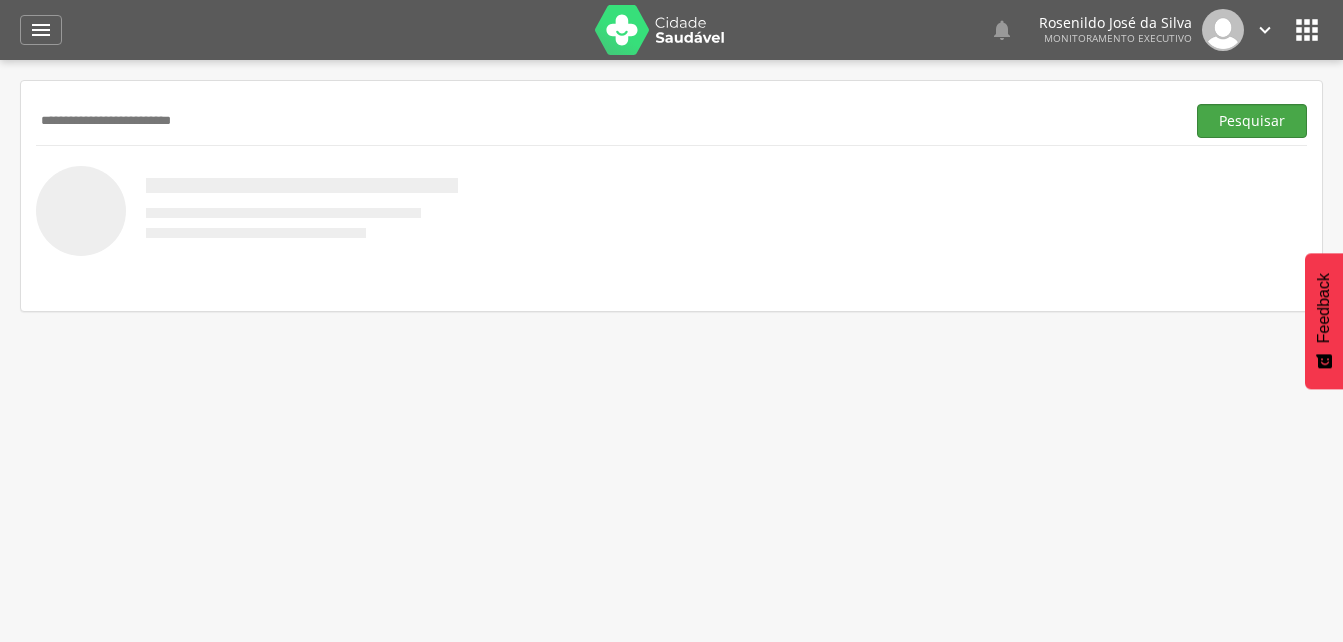 type on "**********" 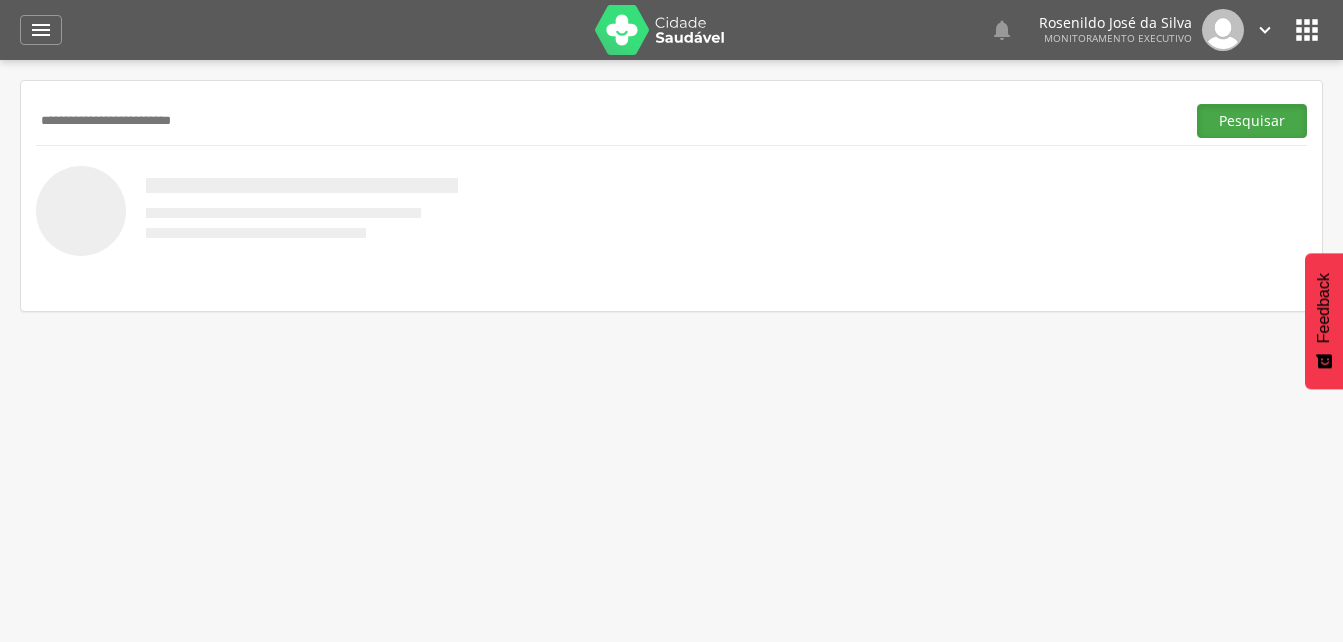 click on "Pesquisar" at bounding box center [1252, 121] 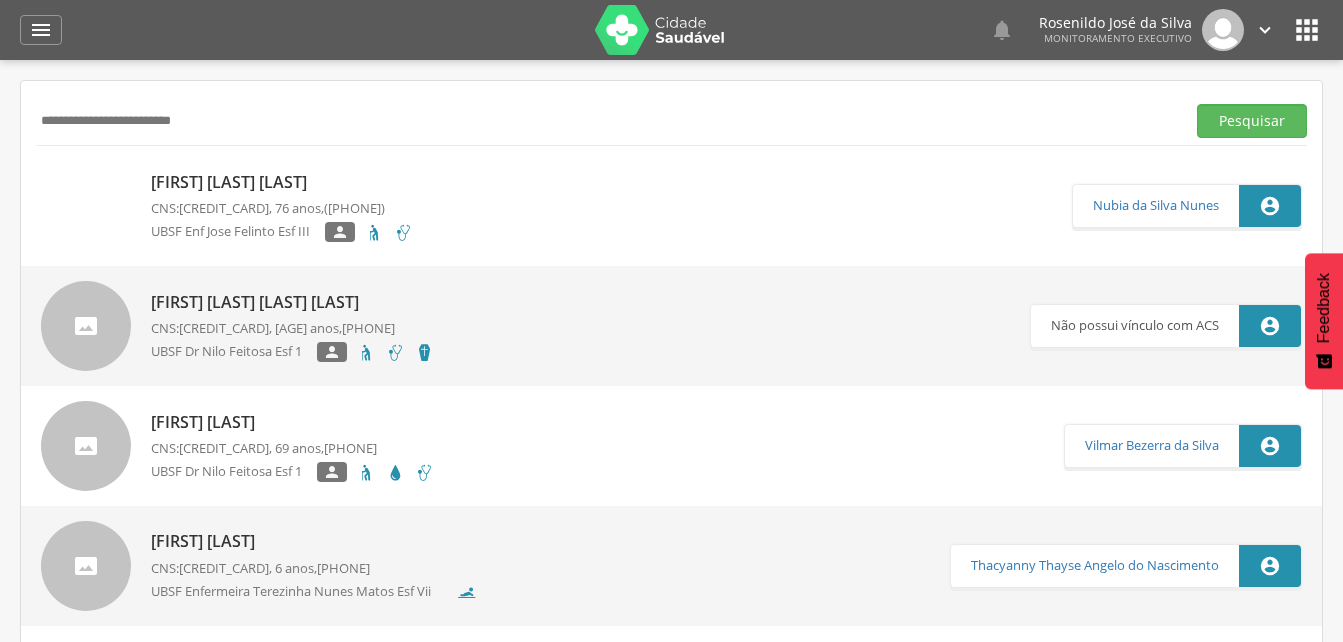 click on "[FIRST] [LAST] [LAST]" at bounding box center [282, 182] 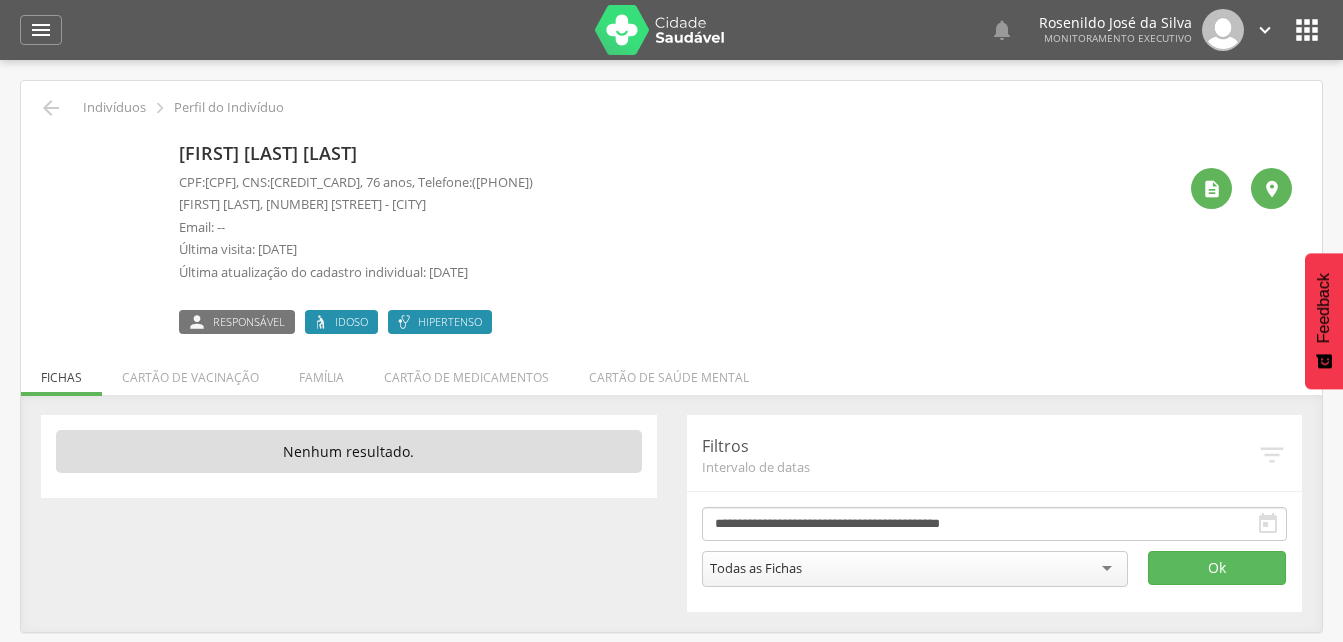 drag, startPoint x: 339, startPoint y: 180, endPoint x: 461, endPoint y: 179, distance: 122.0041 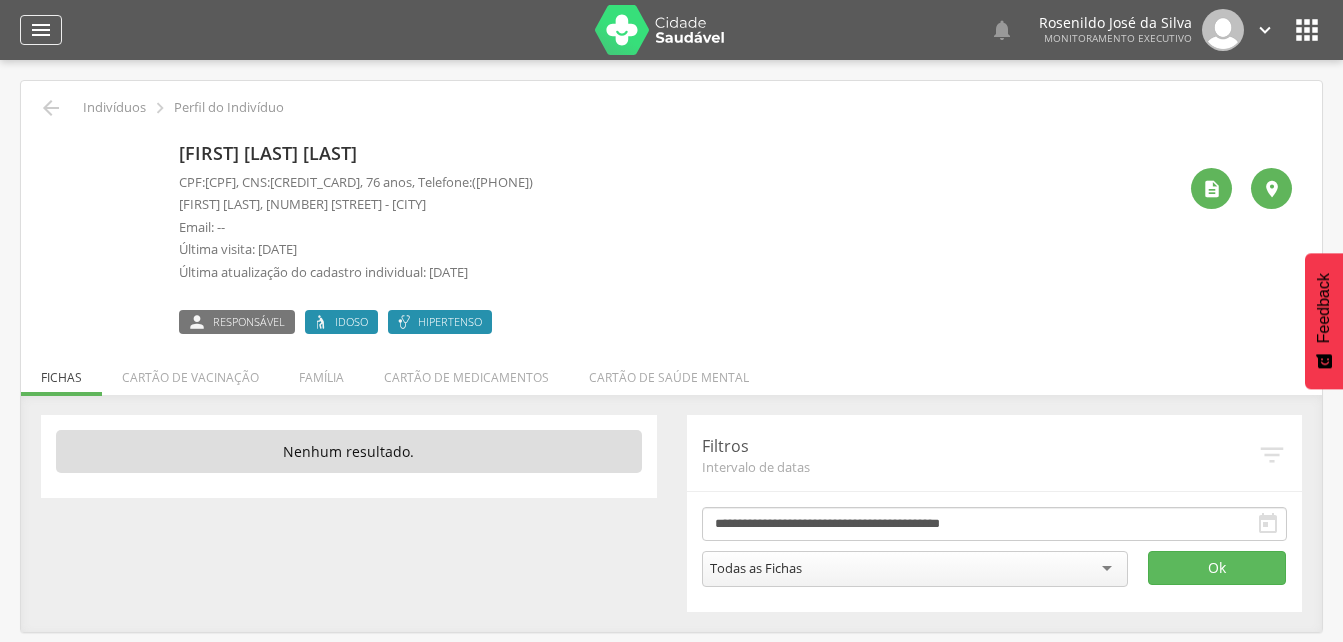 click on "" at bounding box center [41, 30] 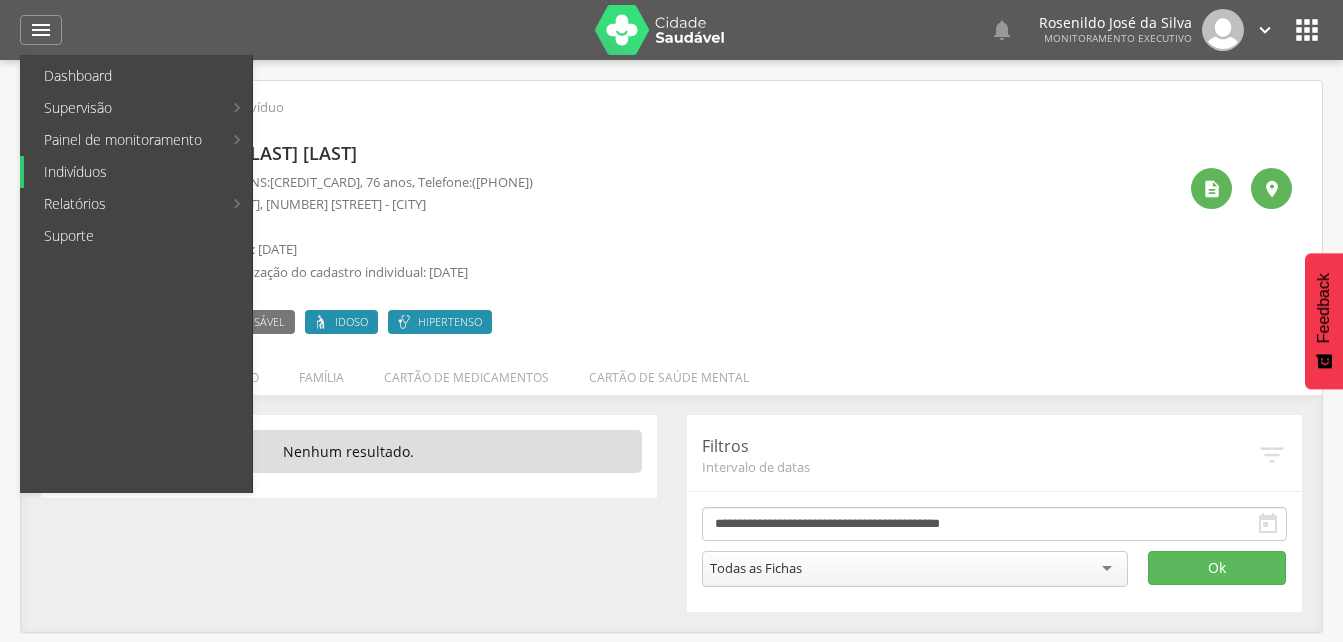 click on "Indivíduos" at bounding box center [138, 172] 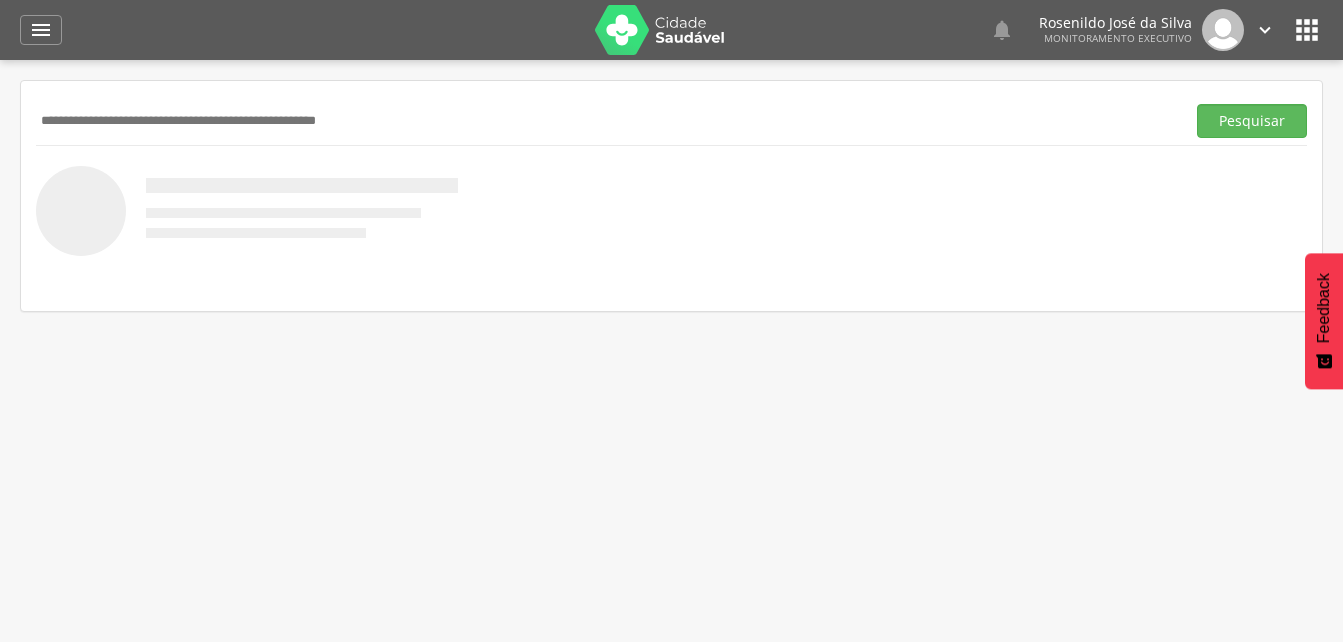 click at bounding box center (606, 121) 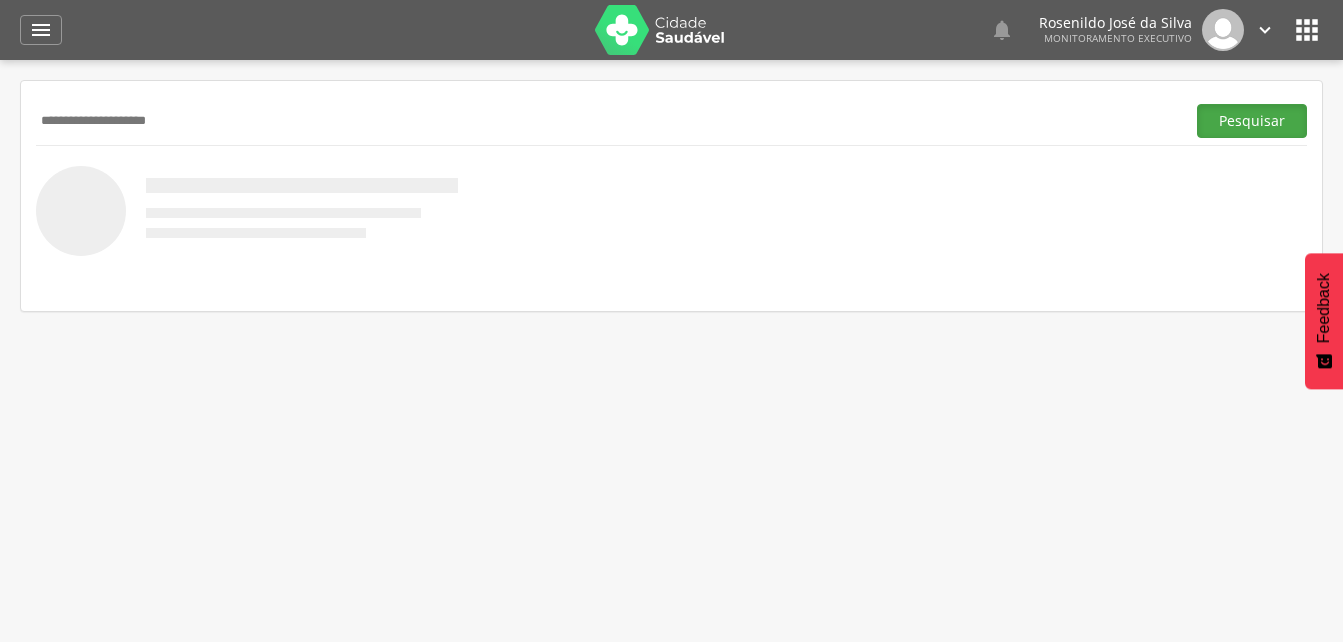 click on "Pesquisar" at bounding box center (1252, 121) 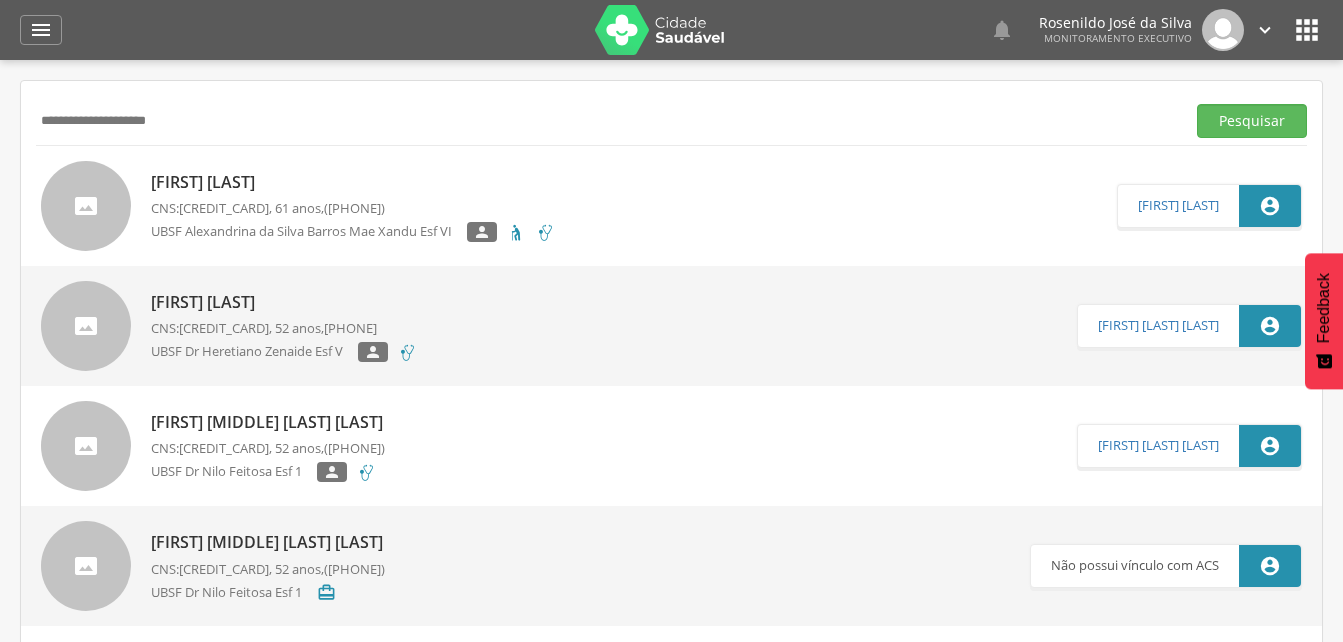click on "[FIRST] [LAST]" at bounding box center (353, 182) 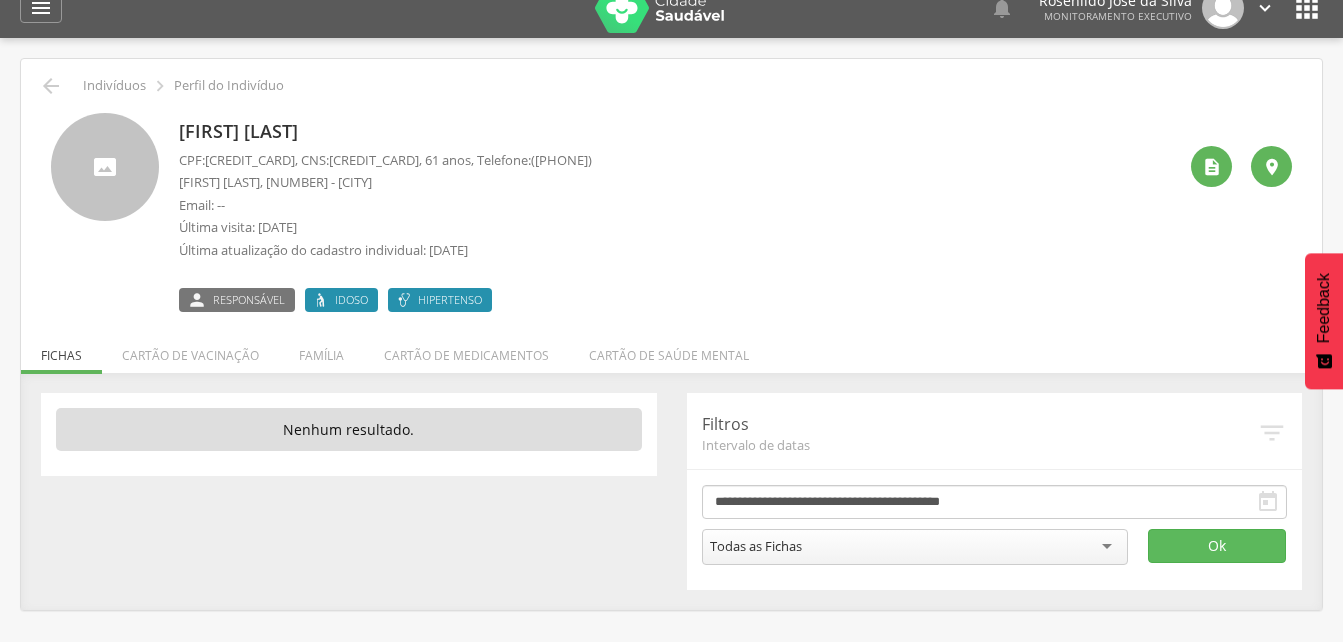 scroll, scrollTop: 60, scrollLeft: 0, axis: vertical 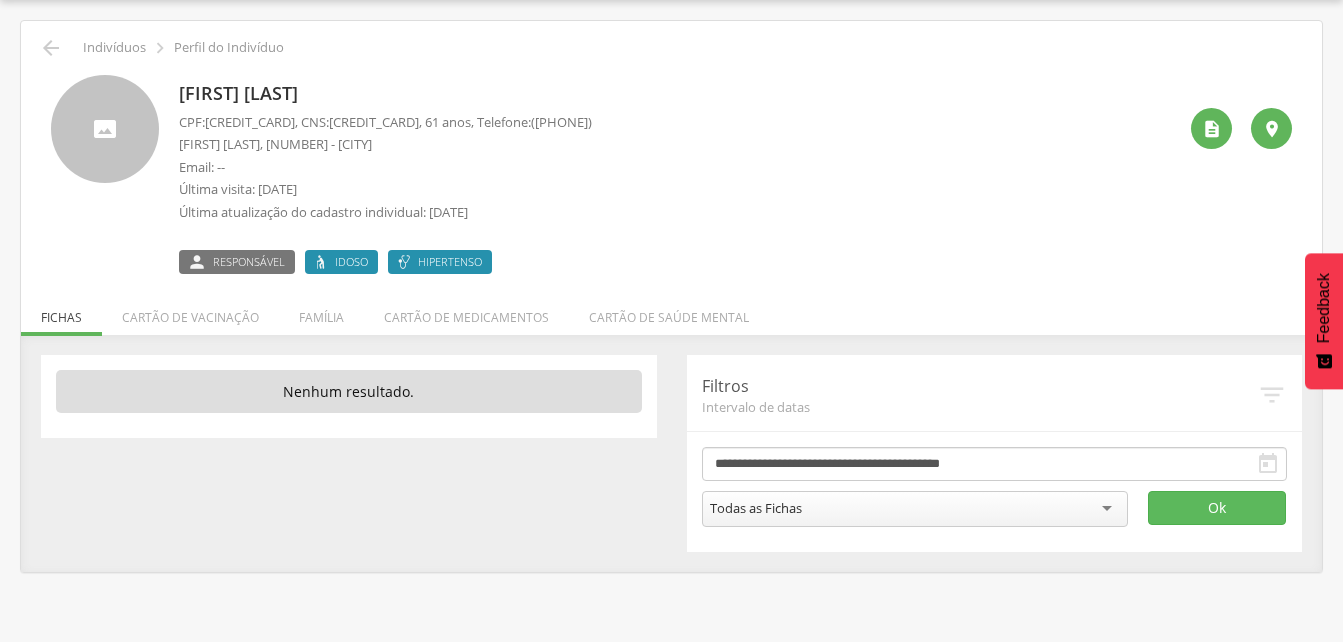drag, startPoint x: 337, startPoint y: 119, endPoint x: 459, endPoint y: 123, distance: 122.06556 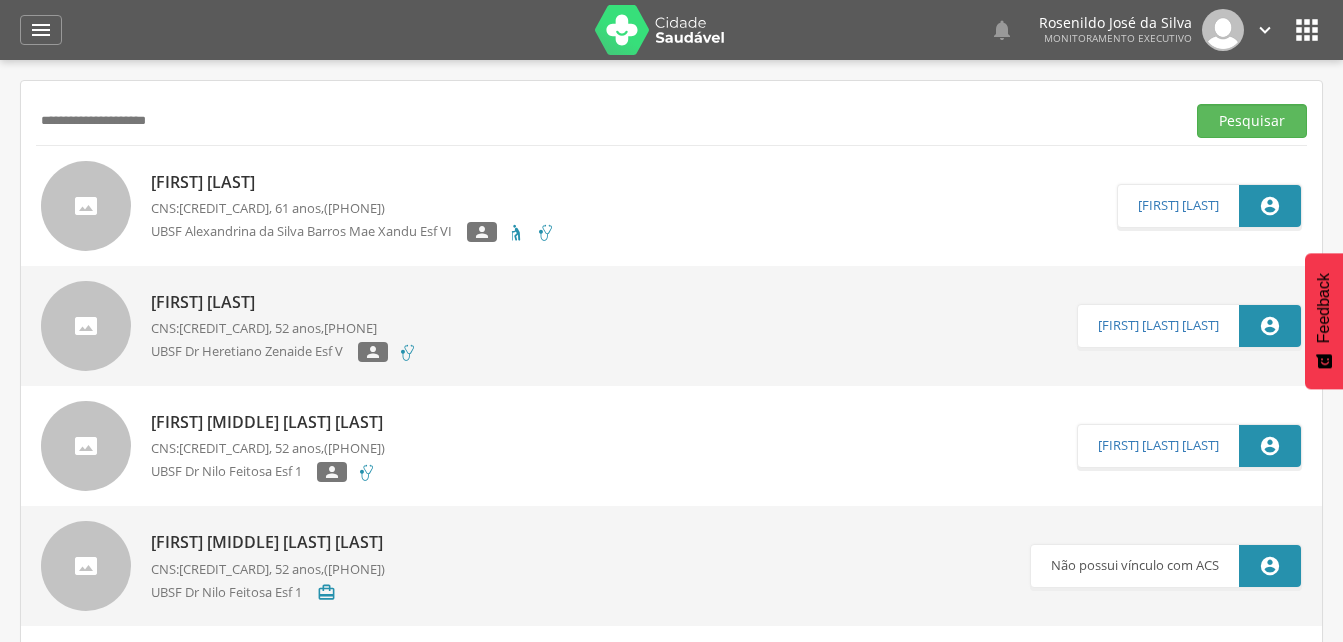 click on "**********" at bounding box center (606, 121) 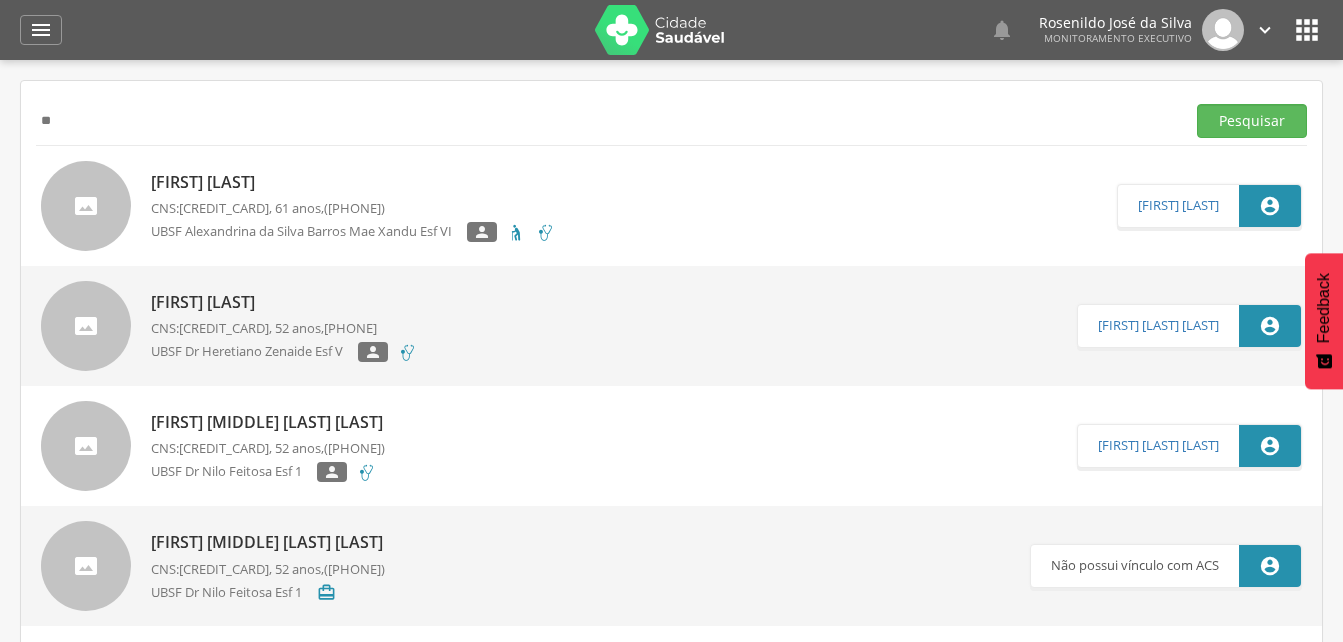 type on "*" 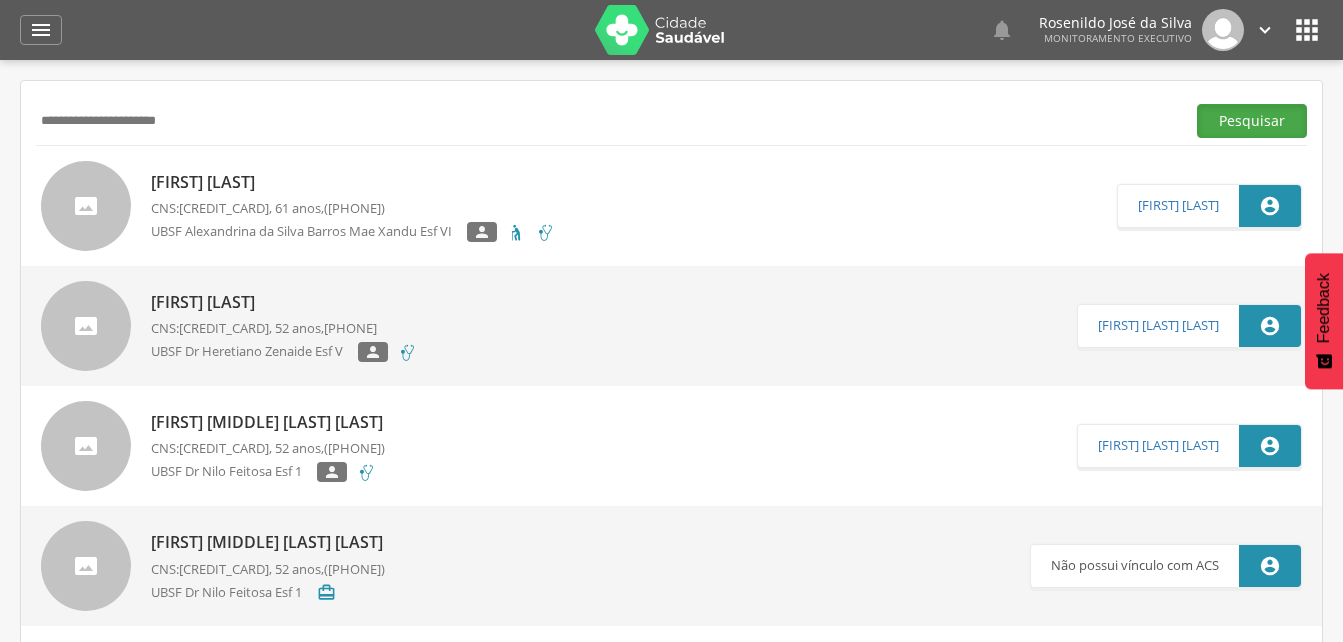 click on "Pesquisar" at bounding box center [1252, 121] 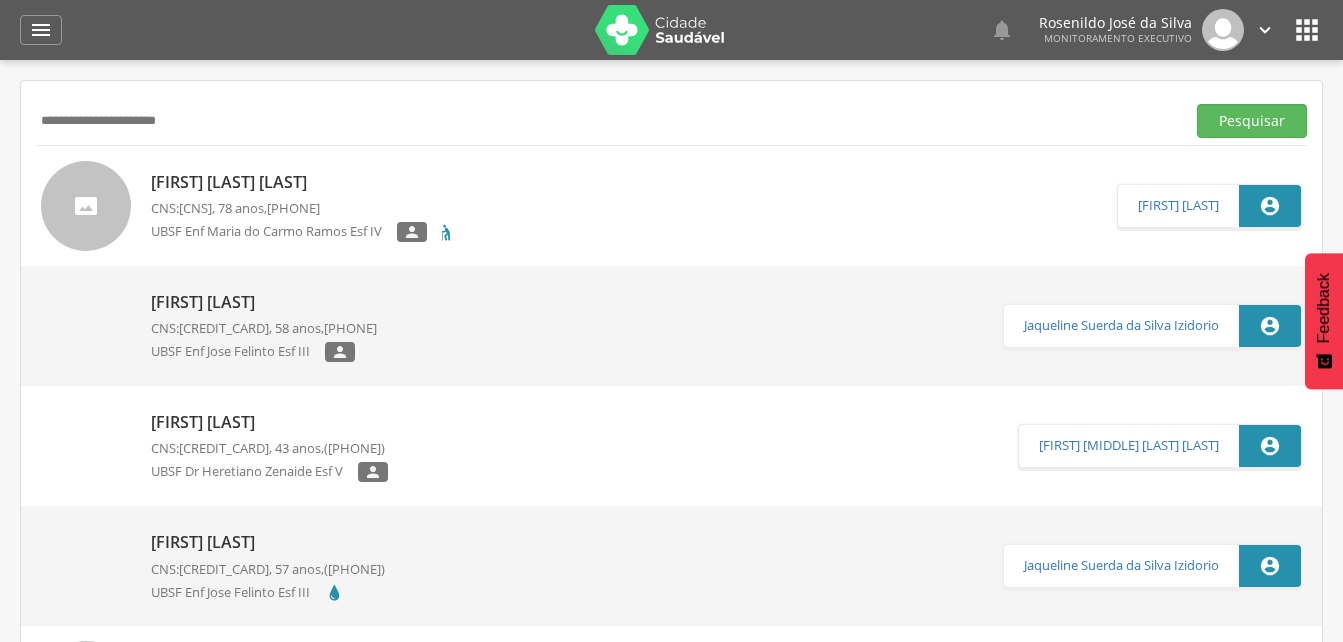 click on "[FIRST] [LAST] [LAST]" at bounding box center [303, 182] 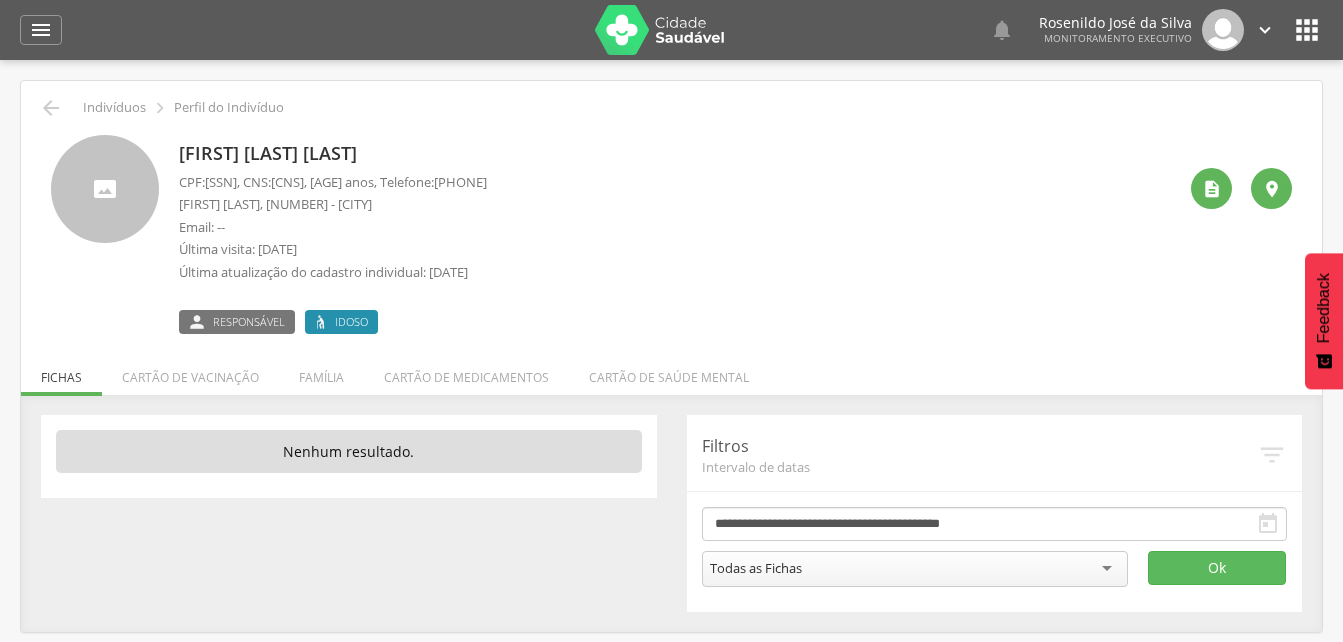 drag, startPoint x: 338, startPoint y: 180, endPoint x: 461, endPoint y: 187, distance: 123.19903 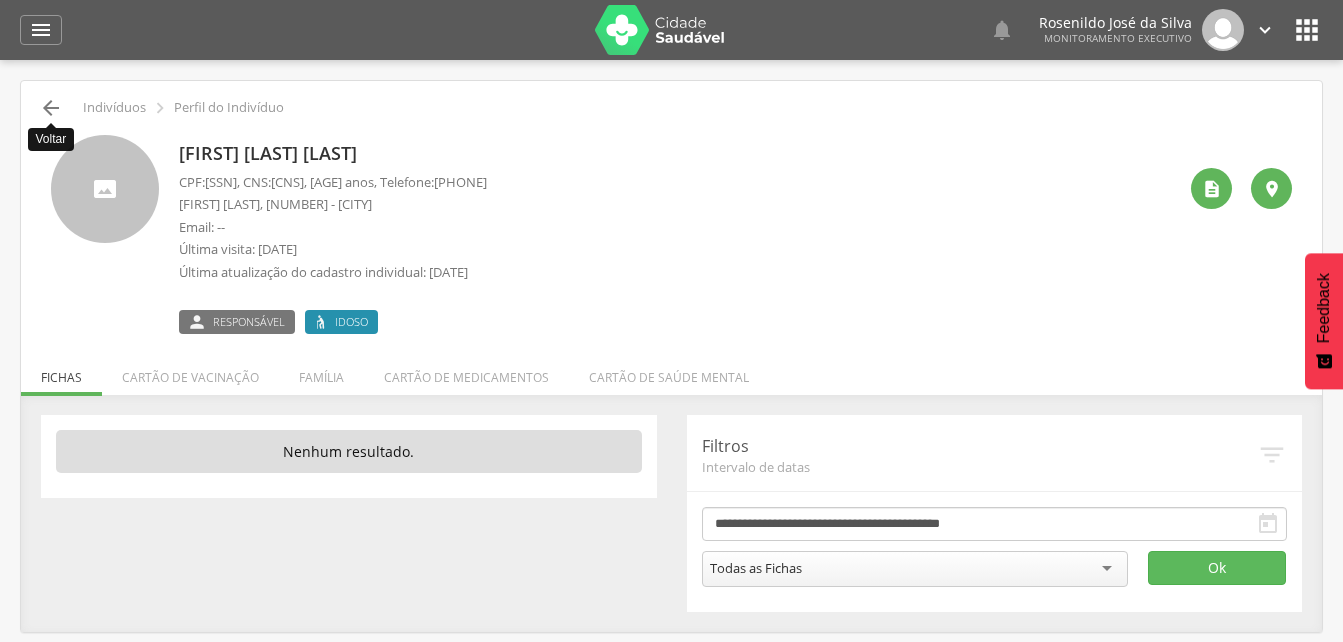 click on "" at bounding box center [51, 108] 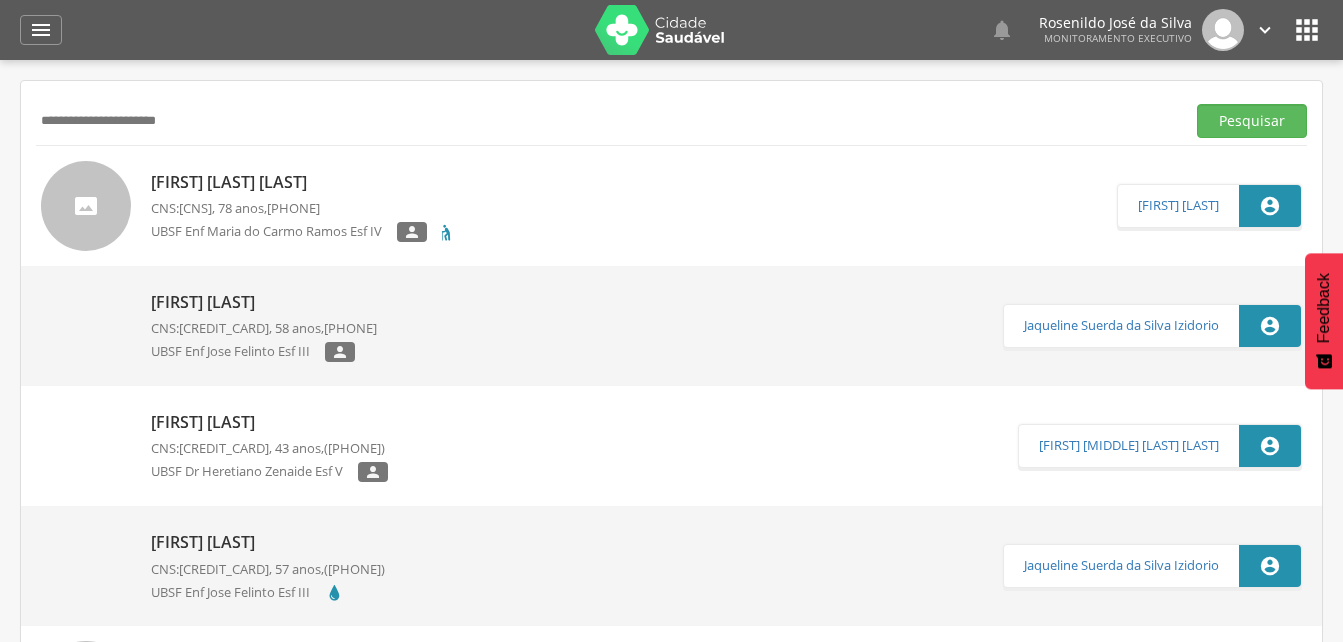 click on "**********" at bounding box center [606, 121] 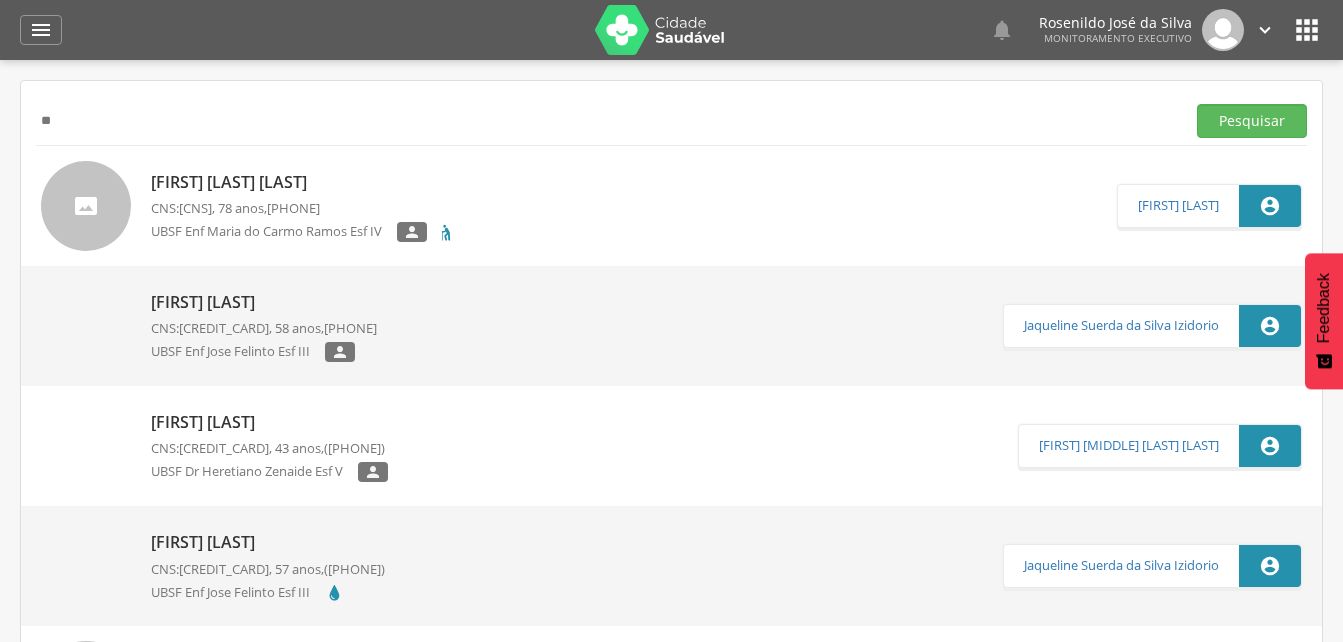 type on "*" 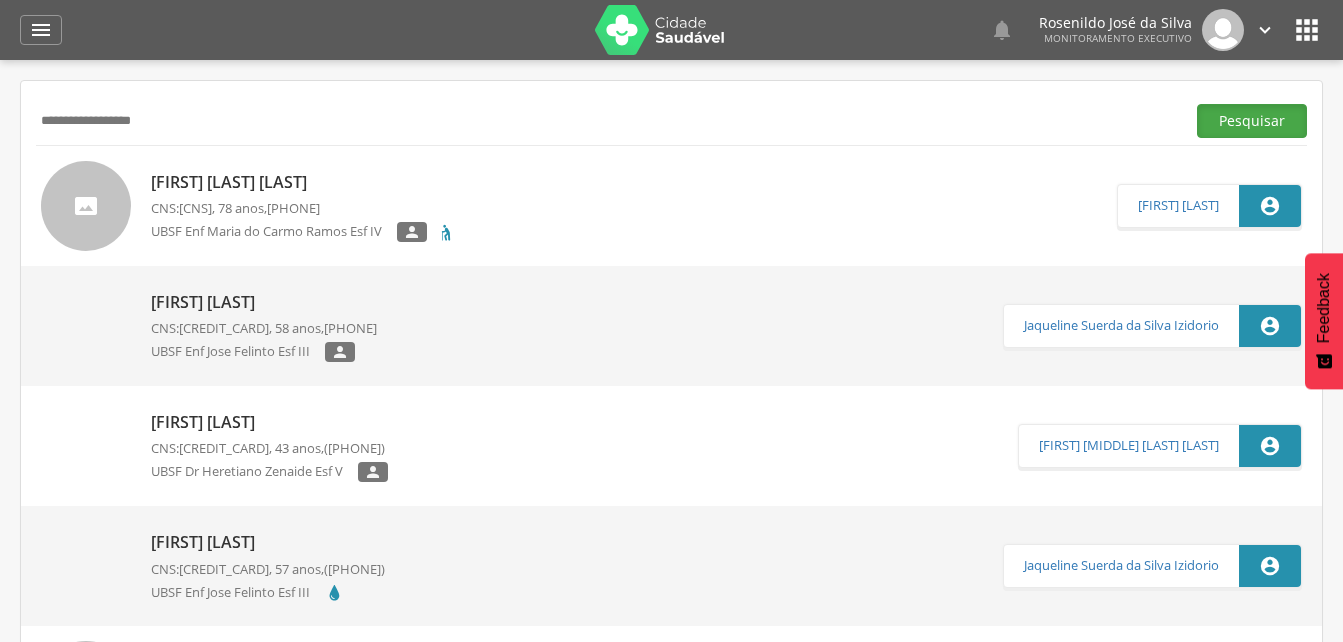 drag, startPoint x: 1269, startPoint y: 123, endPoint x: 1255, endPoint y: 122, distance: 14.035668 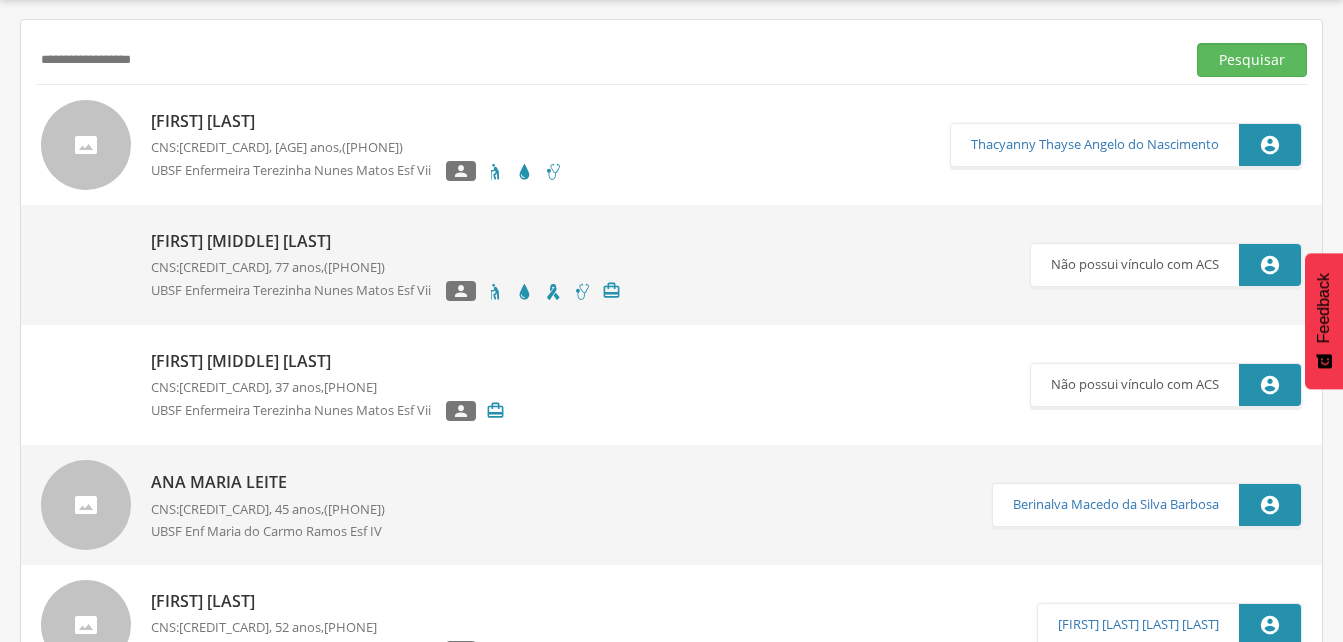 scroll, scrollTop: 0, scrollLeft: 0, axis: both 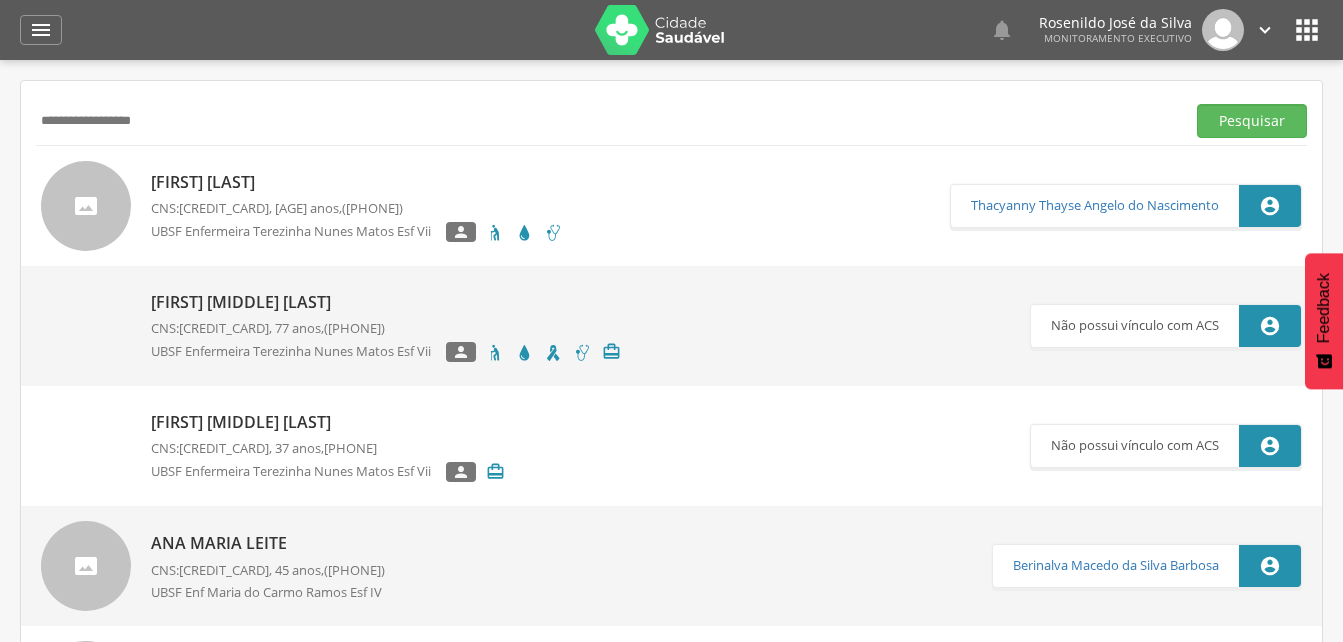 click on "**********" at bounding box center [606, 121] 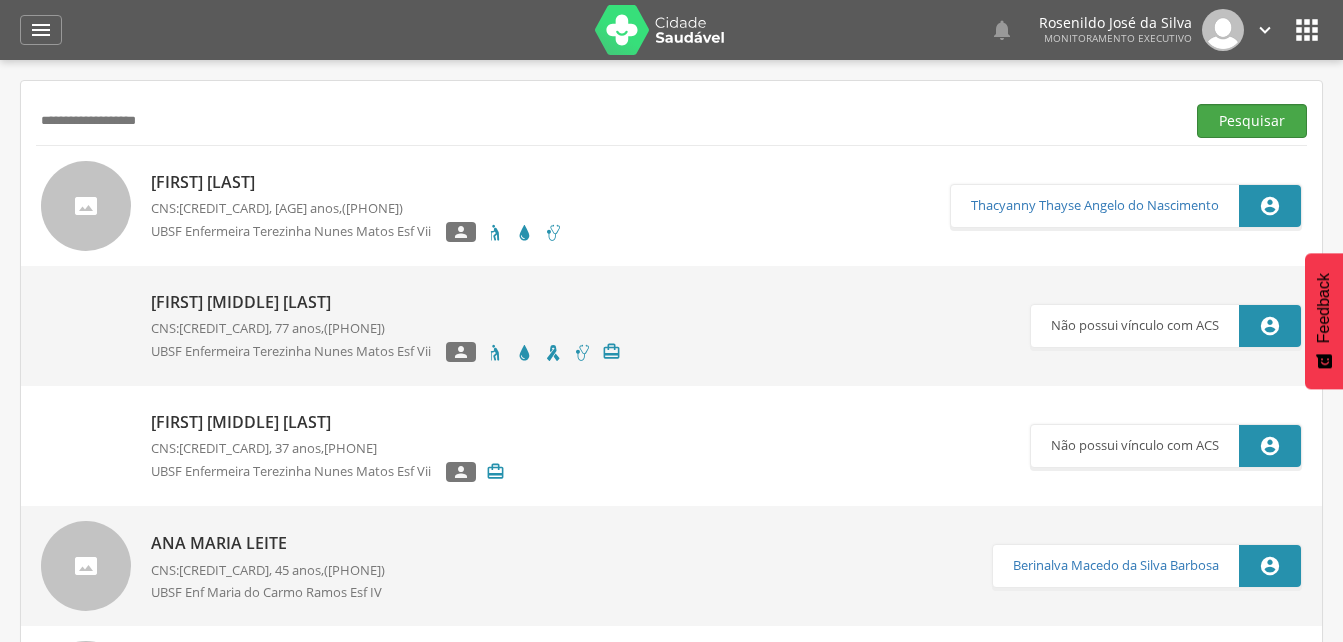 type on "**********" 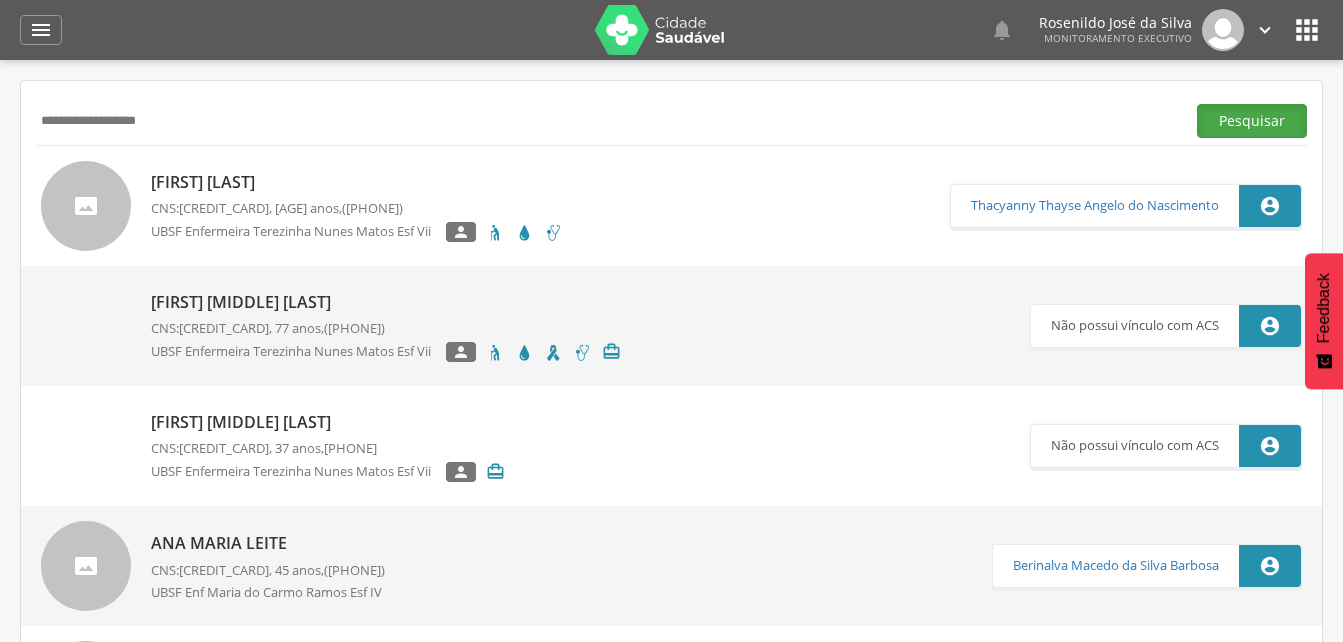 click on "Pesquisar" at bounding box center (1252, 121) 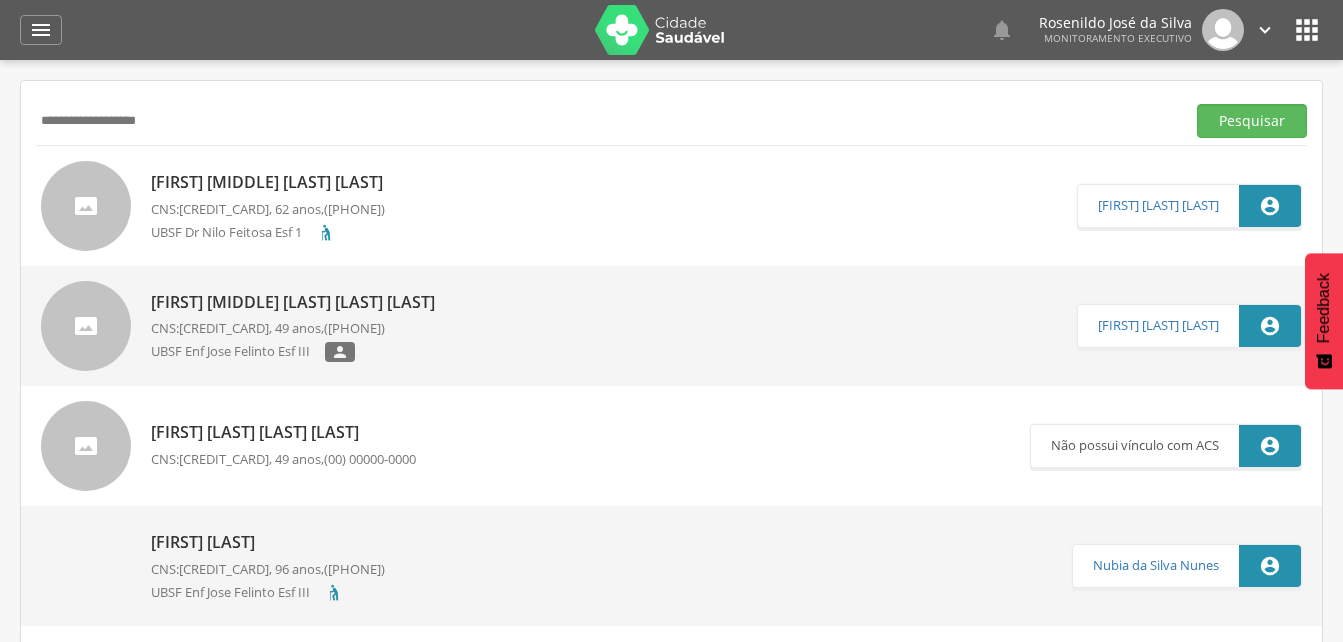 click on "[FIRST] [MIDDLE] [LAST] [LAST]" at bounding box center [272, 182] 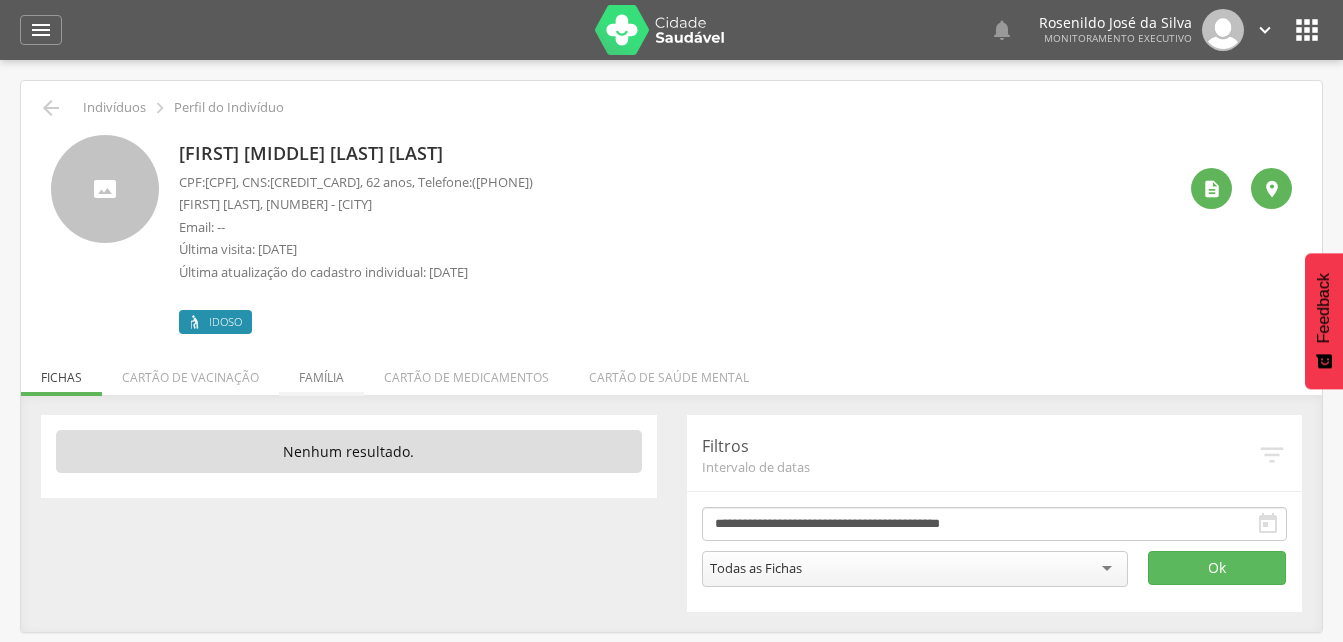click on "Família" at bounding box center (321, 372) 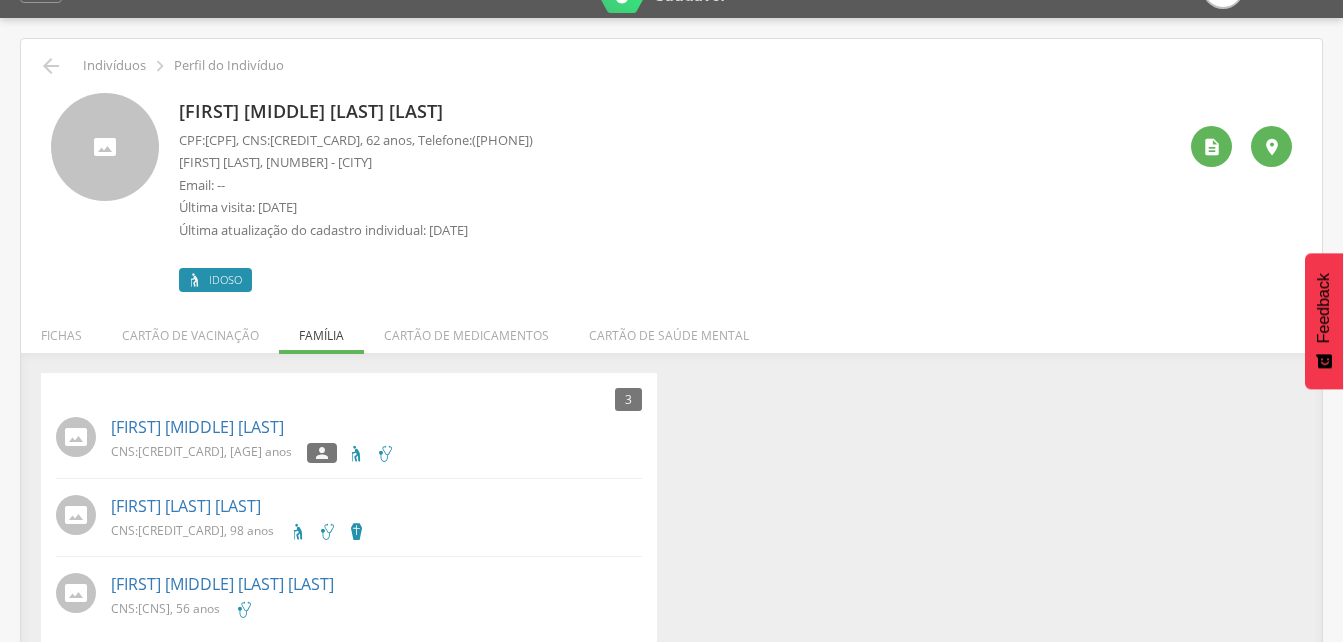 scroll, scrollTop: 65, scrollLeft: 0, axis: vertical 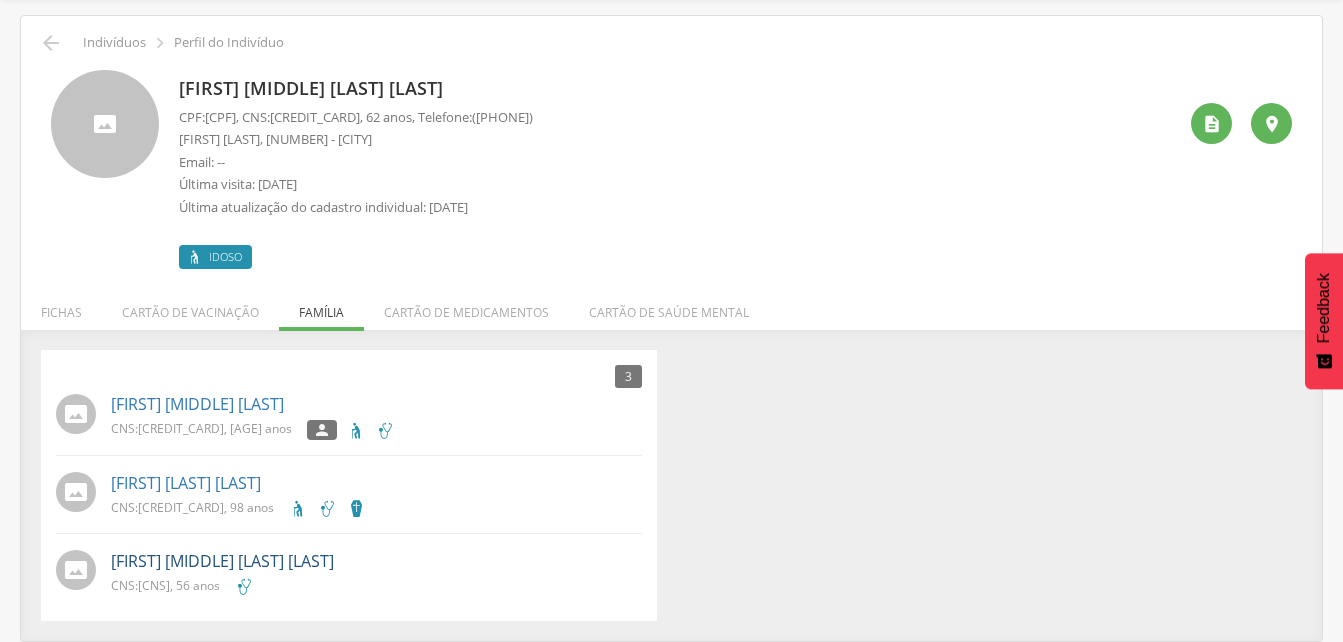click on "[FIRST] [MIDDLE] [LAST] [LAST]" at bounding box center [222, 561] 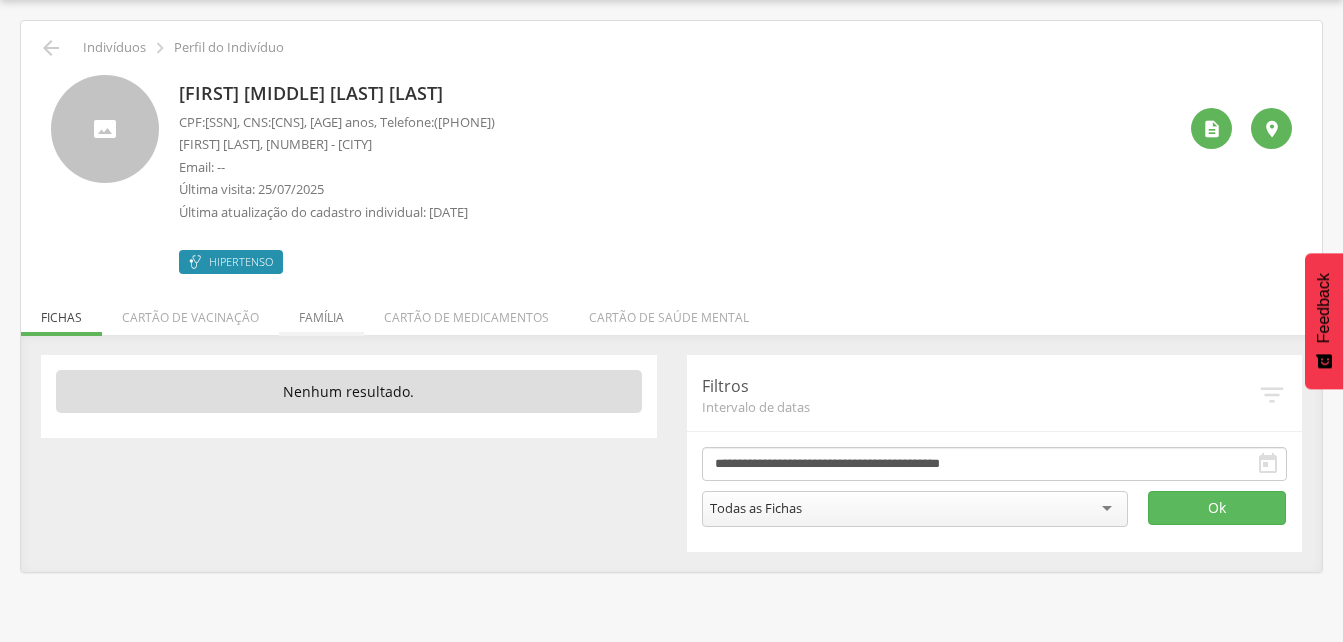 click on "Família" at bounding box center (321, 312) 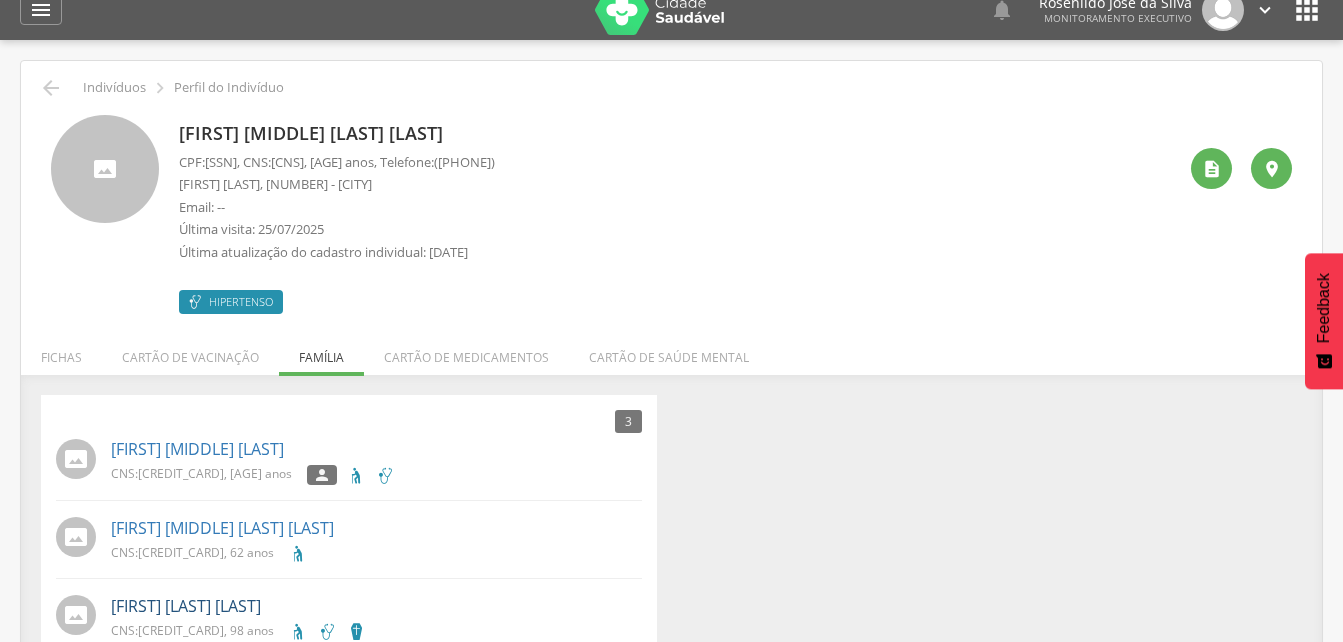 scroll, scrollTop: 0, scrollLeft: 0, axis: both 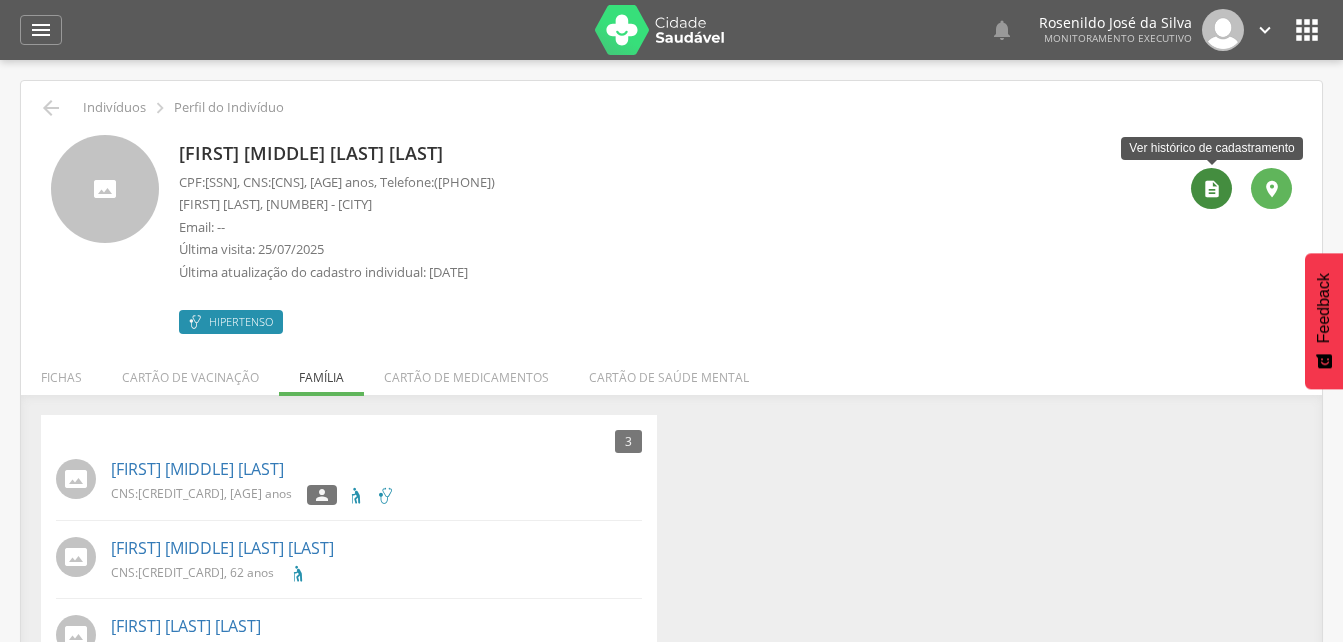 click on "" at bounding box center [1212, 189] 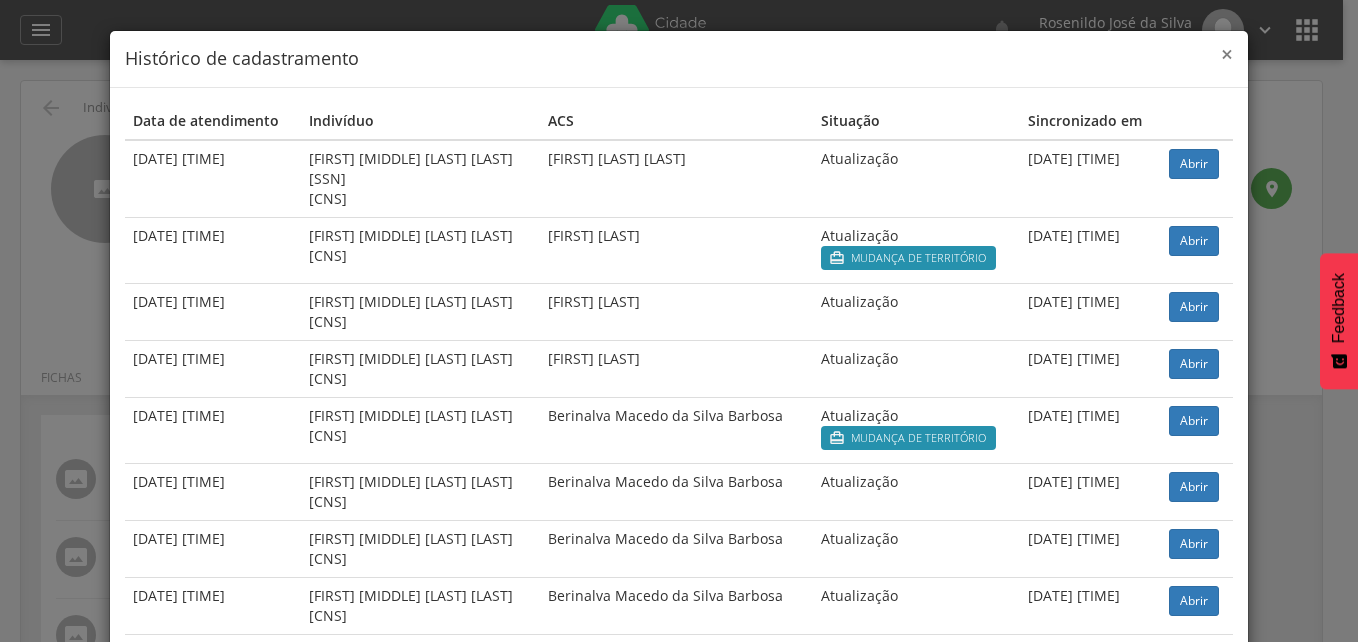 click on "×" at bounding box center [1227, 54] 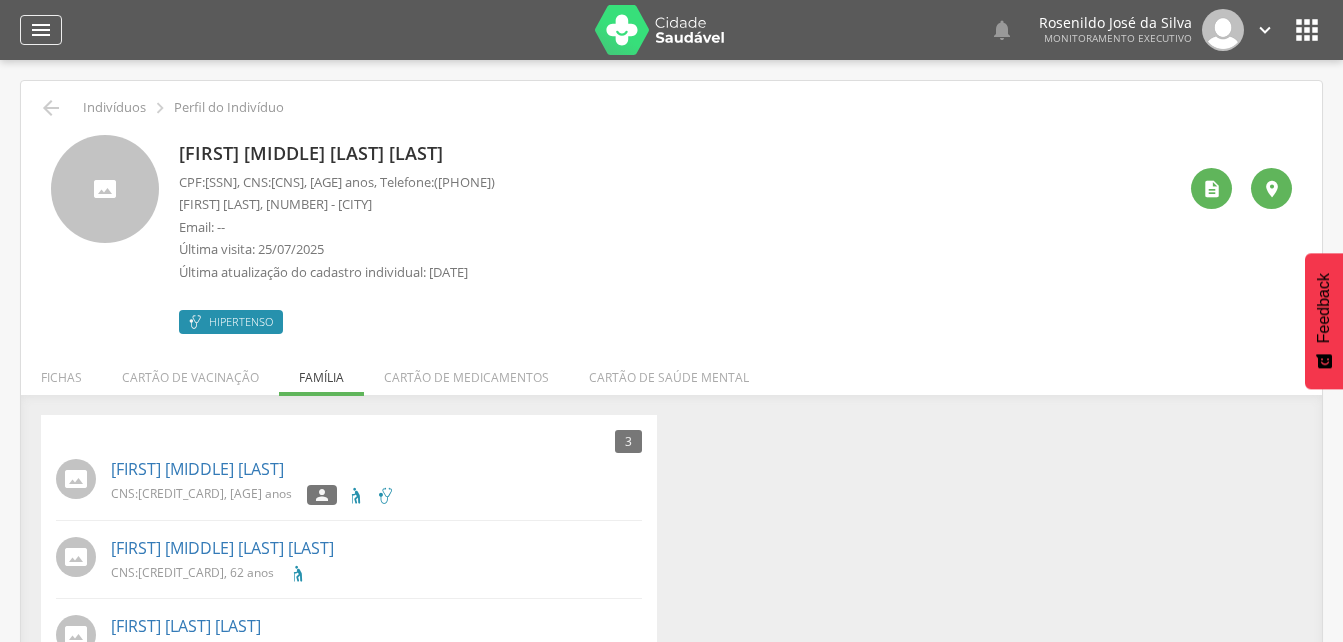 click on "" at bounding box center (41, 30) 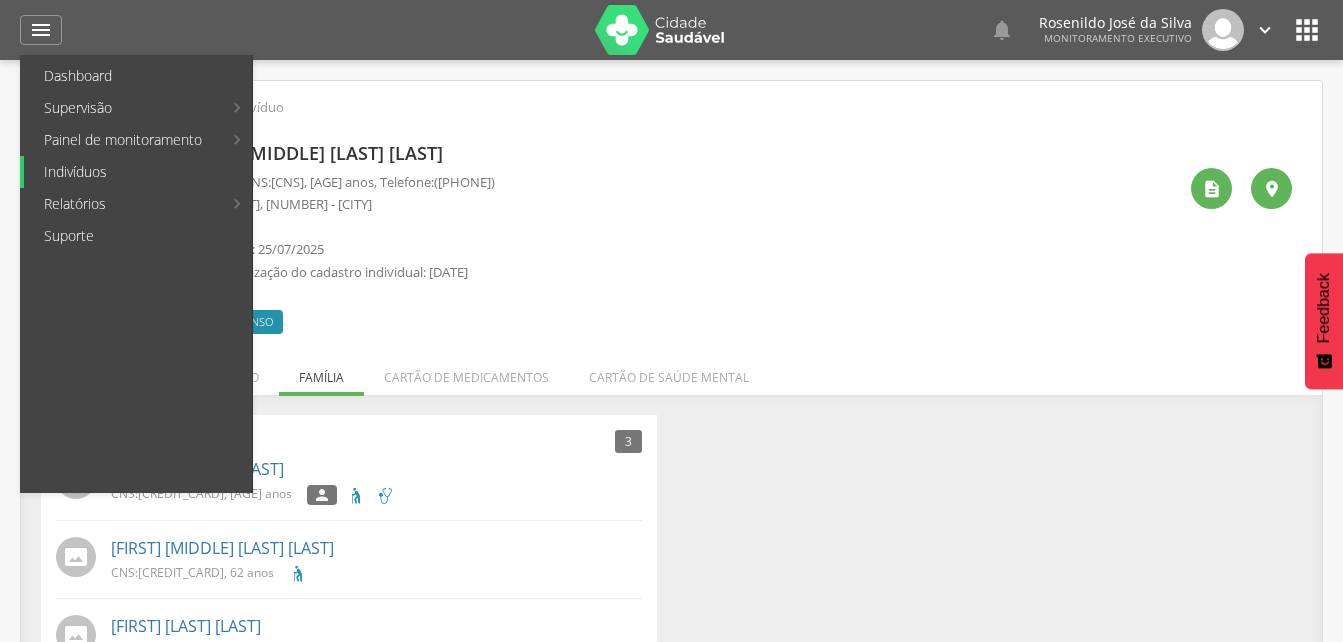 click on "Indivíduos" at bounding box center (138, 172) 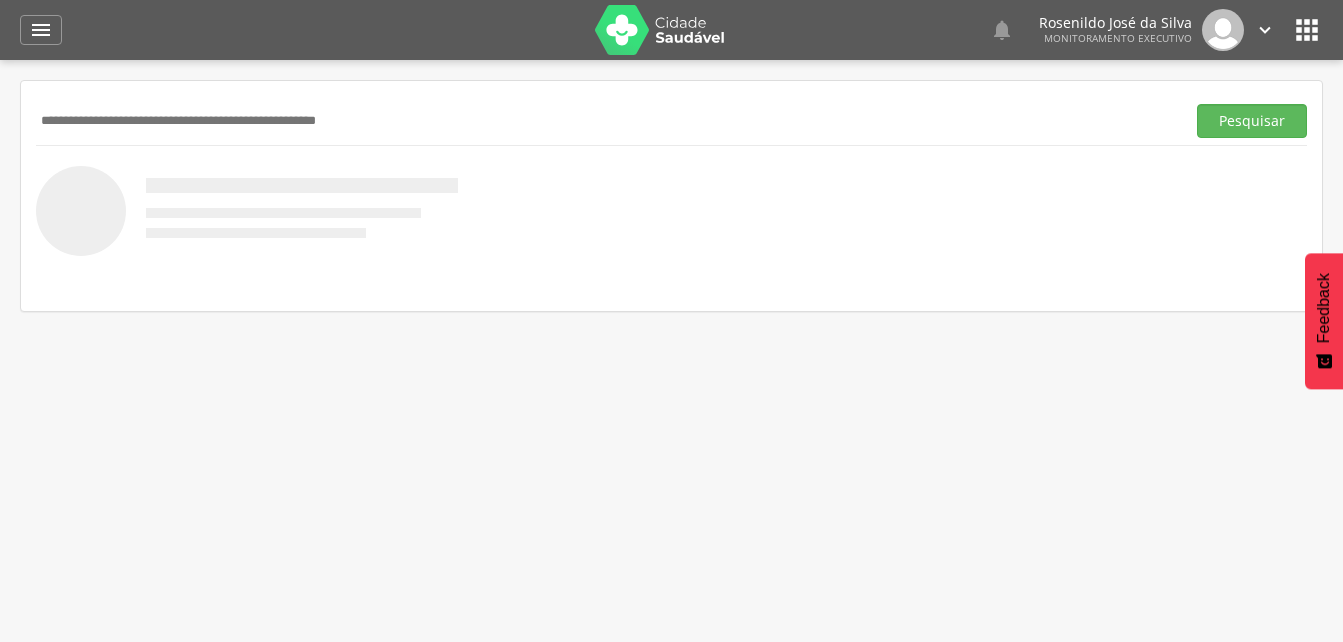 click at bounding box center [606, 121] 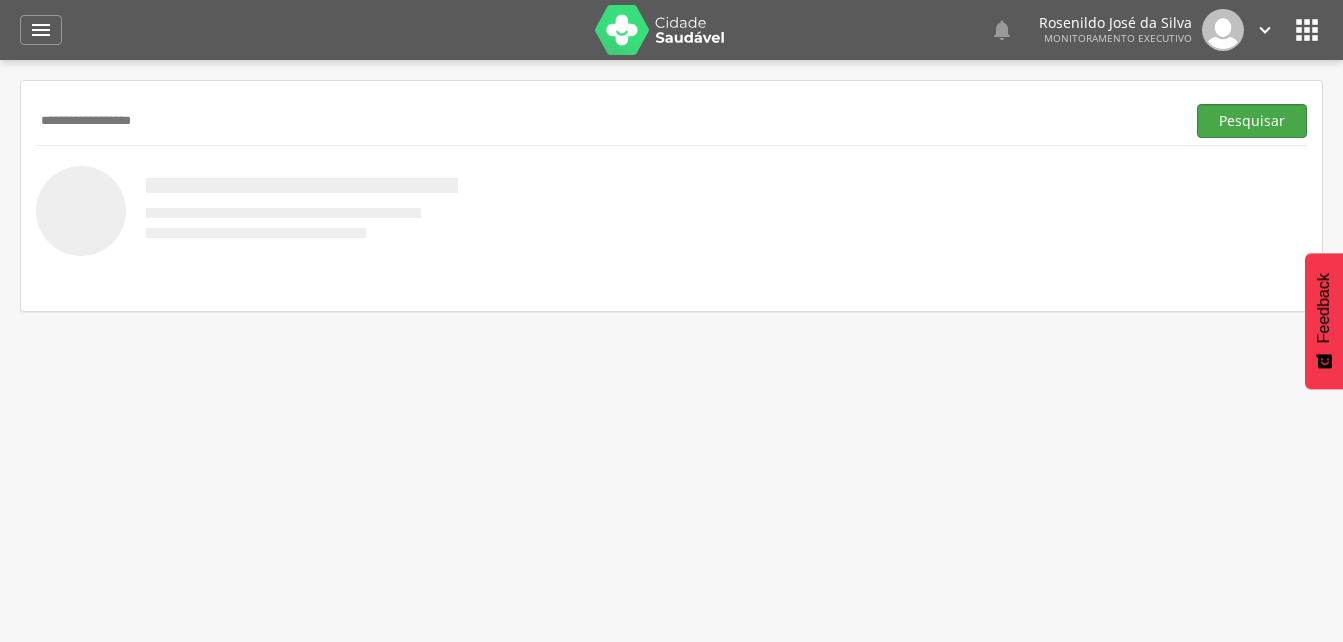 type on "**********" 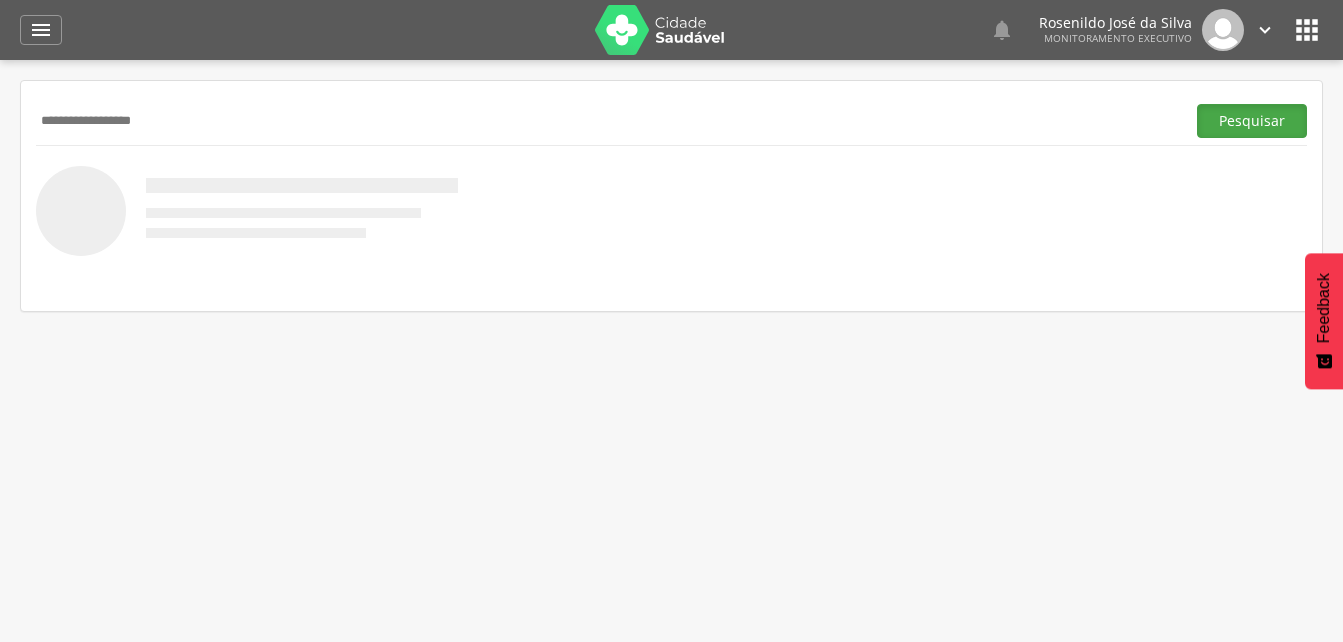click on "Pesquisar" at bounding box center [1252, 121] 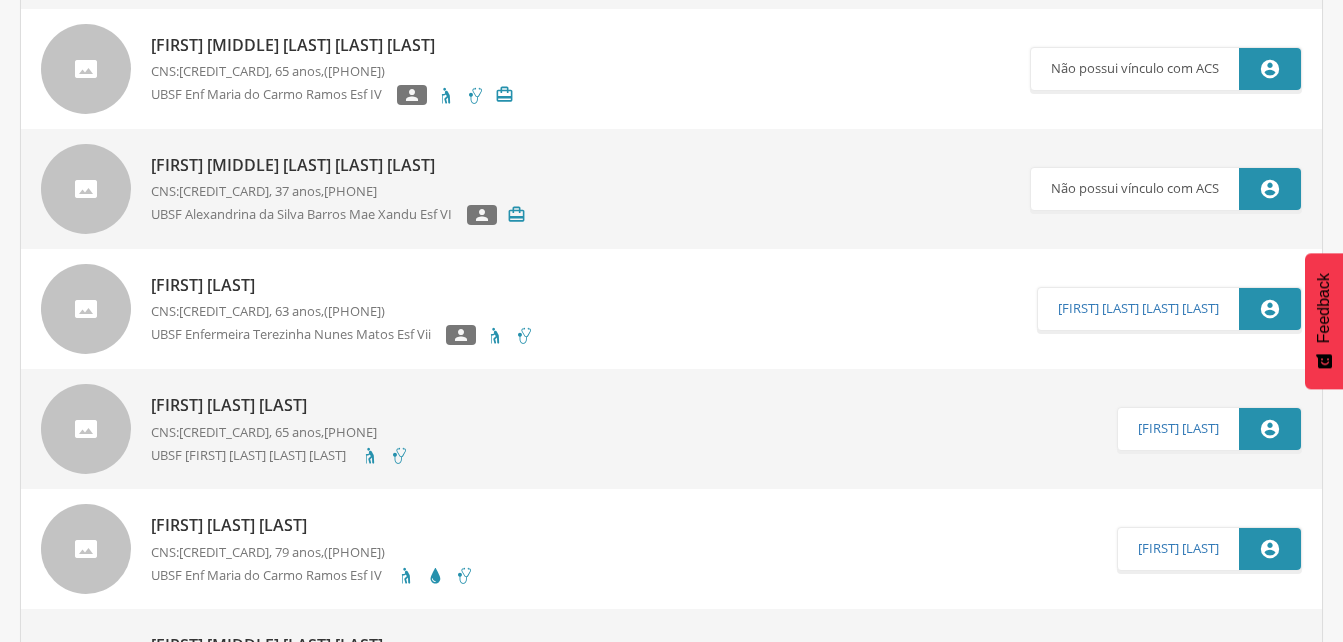 scroll, scrollTop: 3500, scrollLeft: 0, axis: vertical 